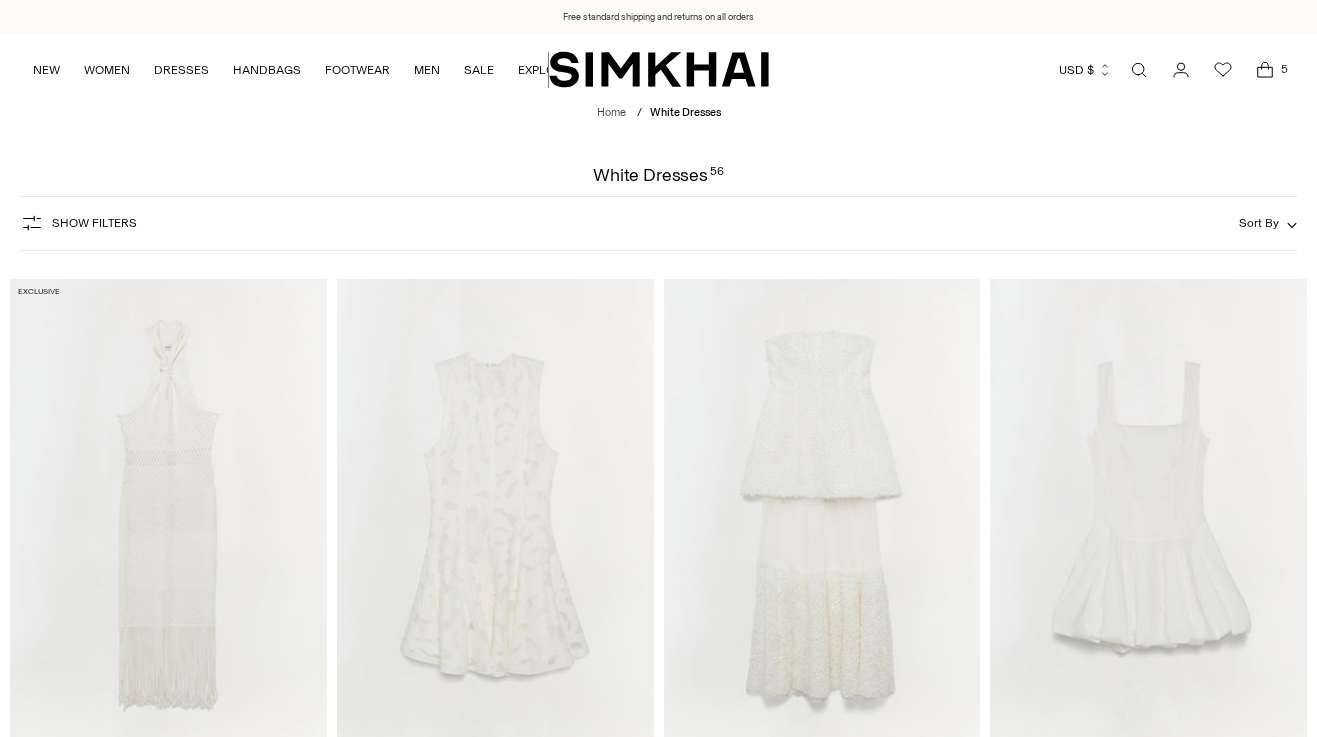scroll, scrollTop: 0, scrollLeft: 0, axis: both 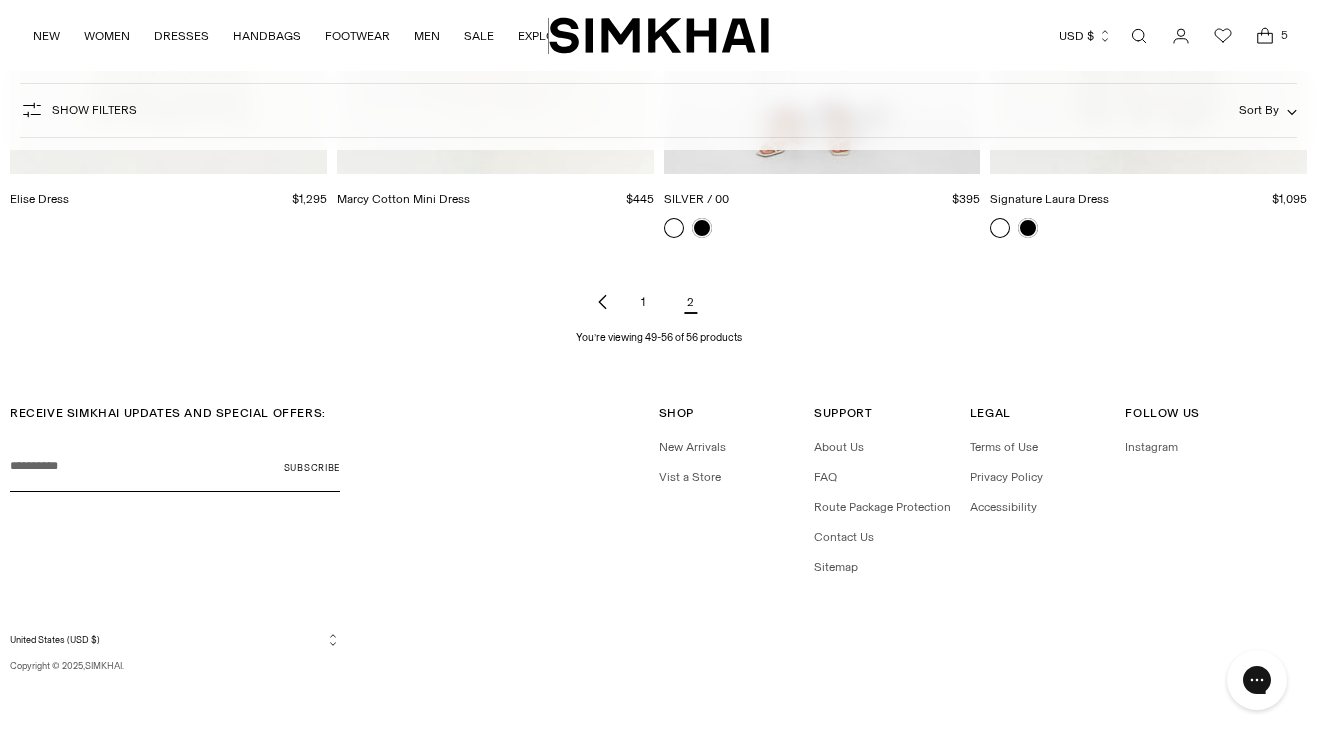 click on "1" at bounding box center [643, 302] 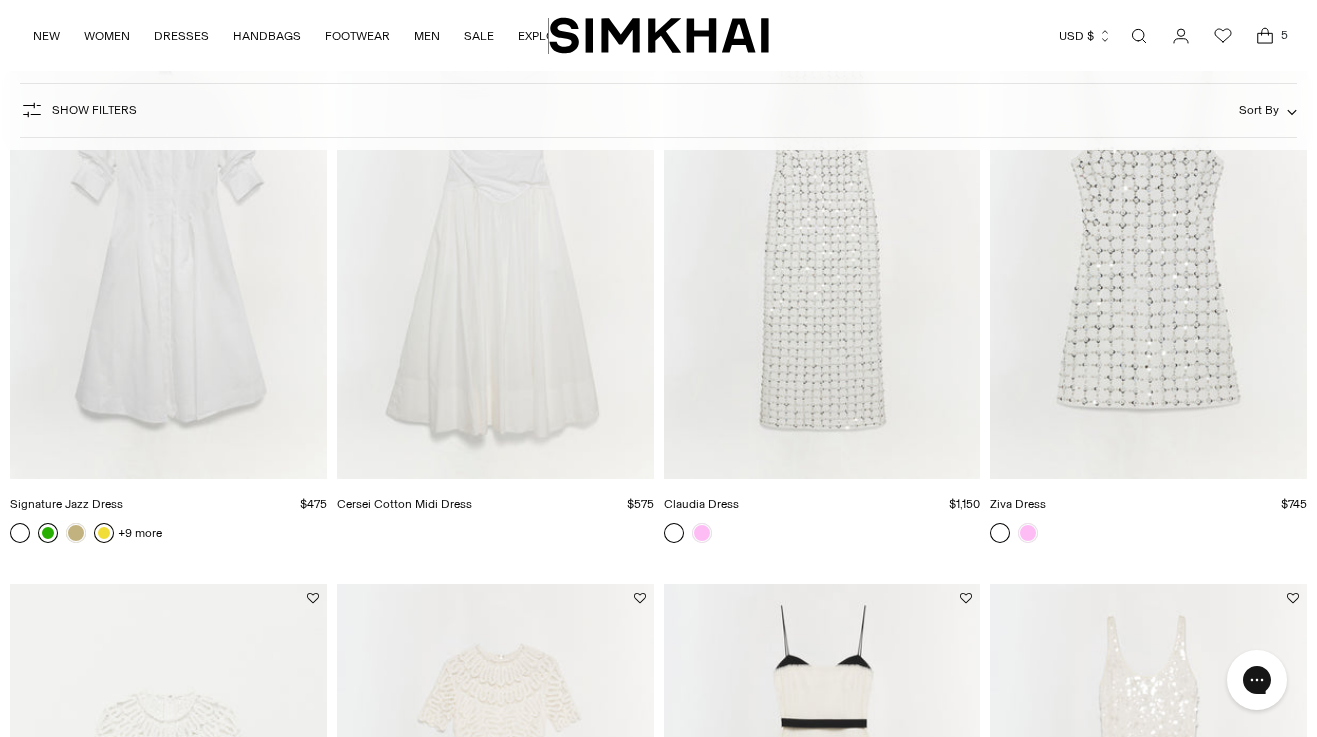 scroll, scrollTop: 0, scrollLeft: 0, axis: both 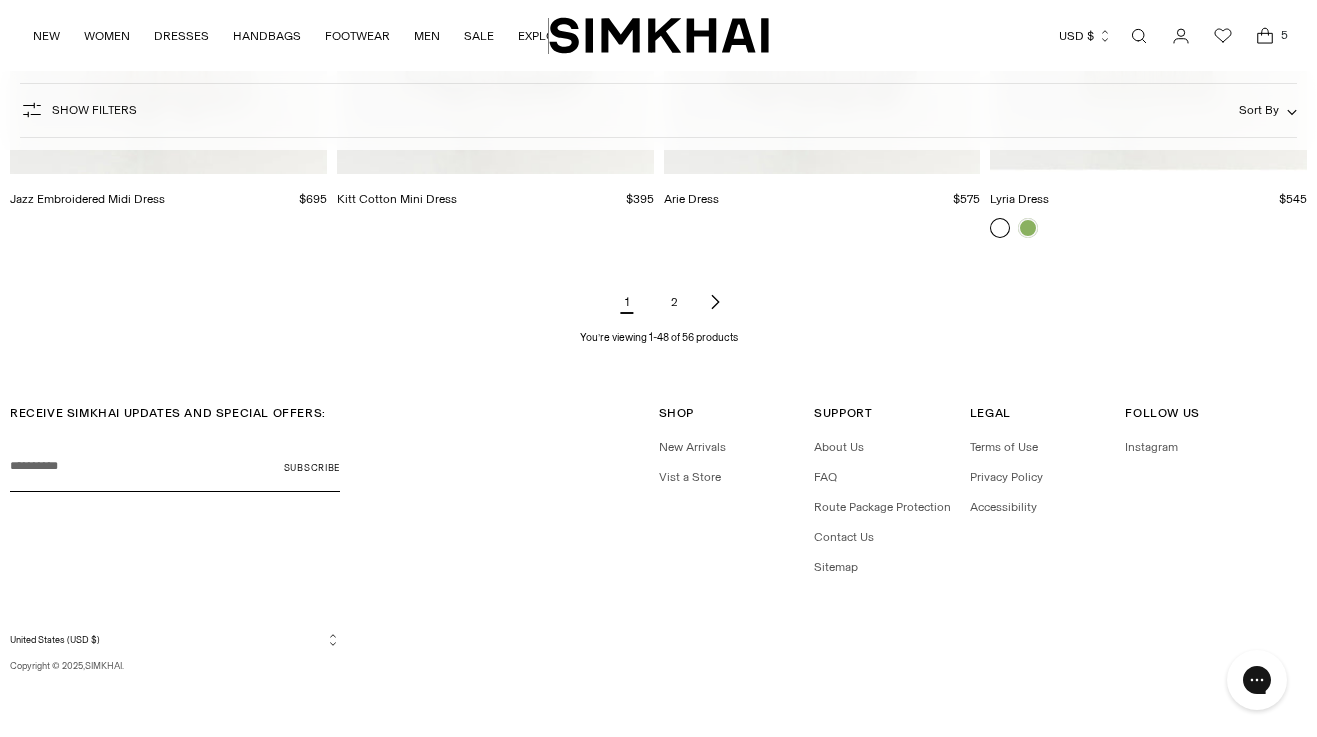 click on "2" at bounding box center [675, 302] 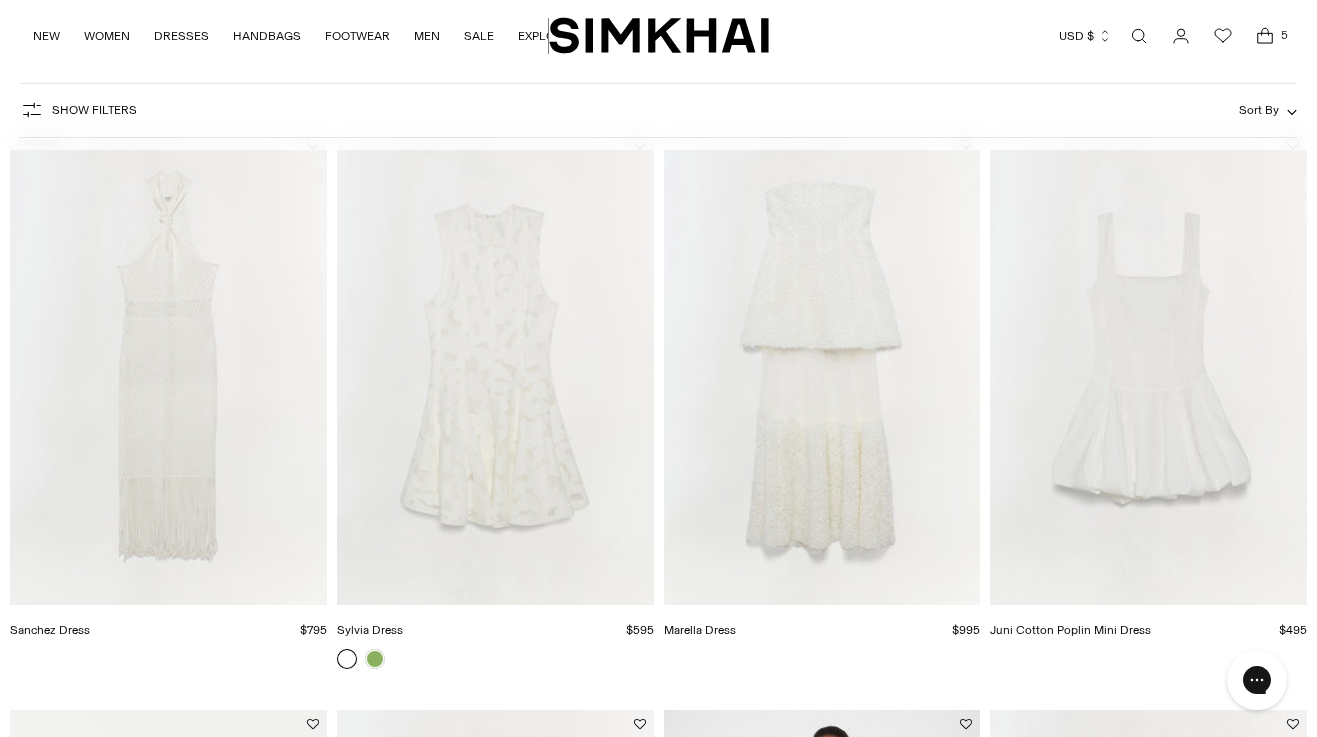 scroll, scrollTop: 0, scrollLeft: 0, axis: both 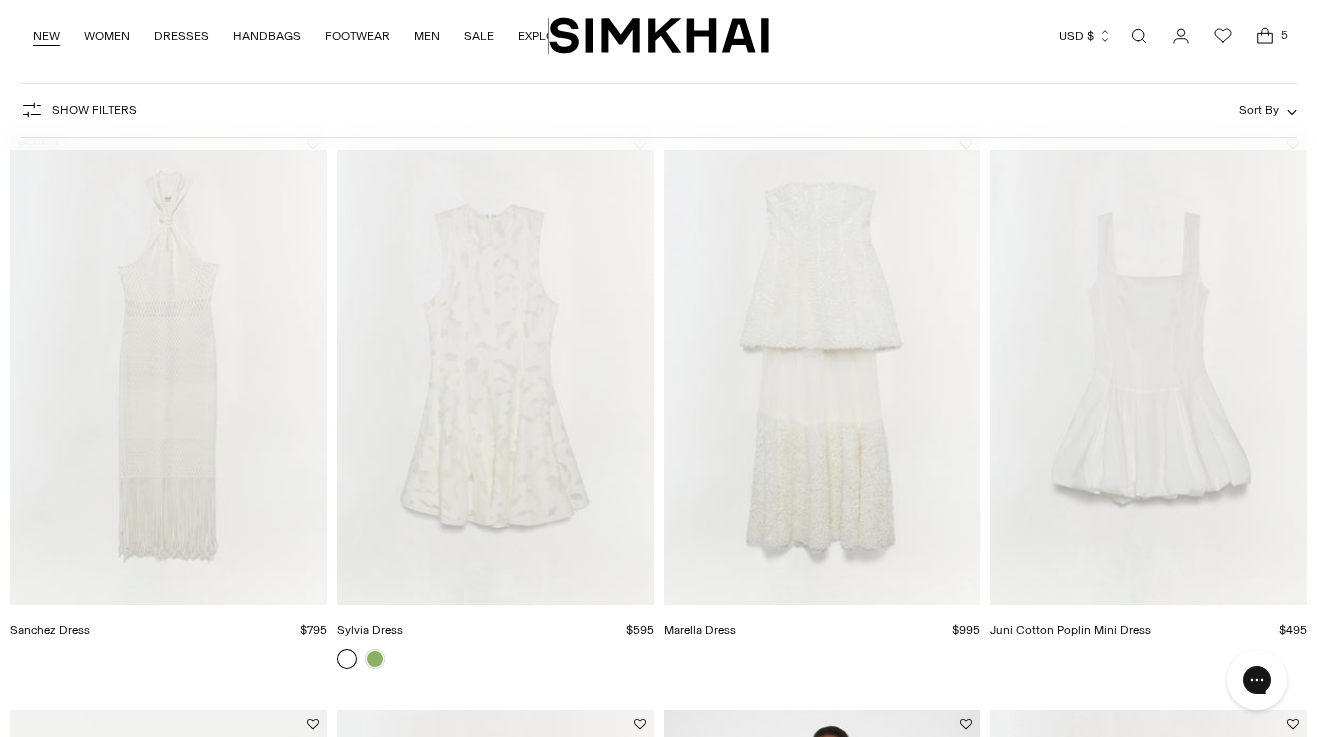 click on "NEW" at bounding box center (46, 36) 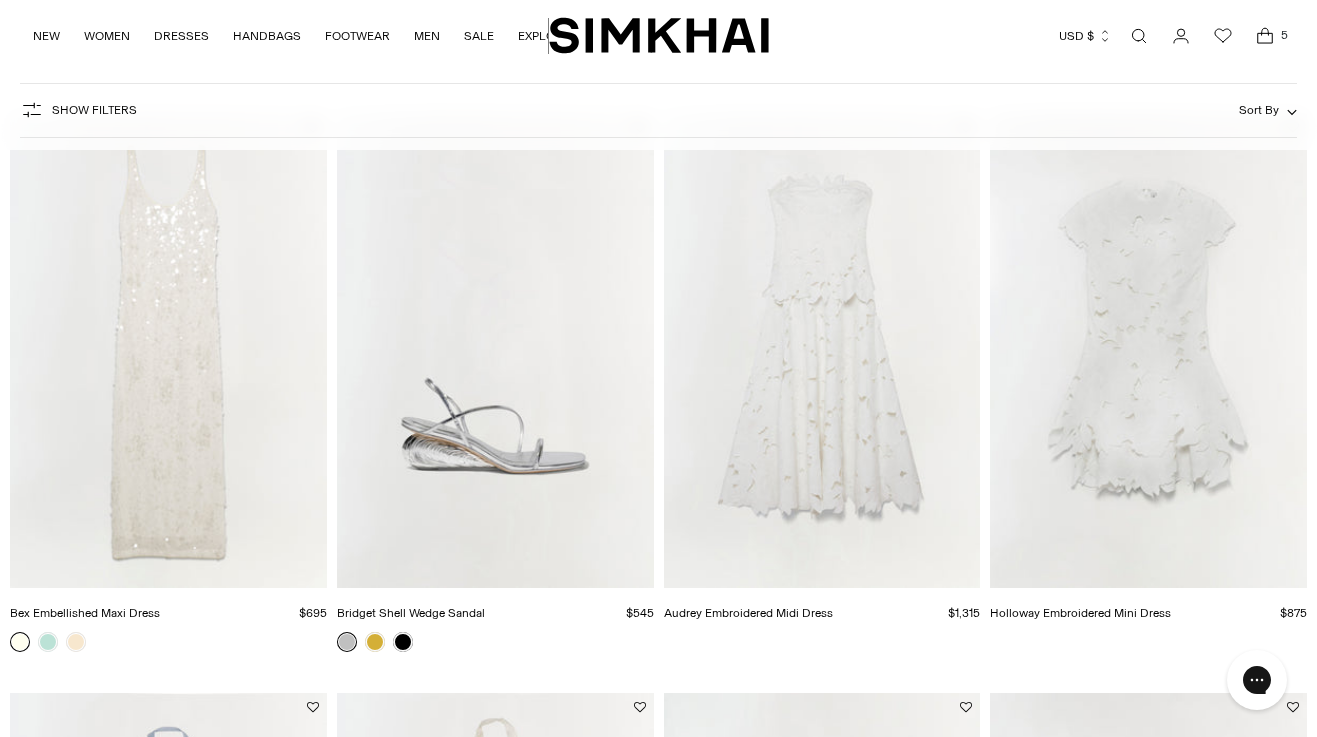 scroll, scrollTop: 190, scrollLeft: 0, axis: vertical 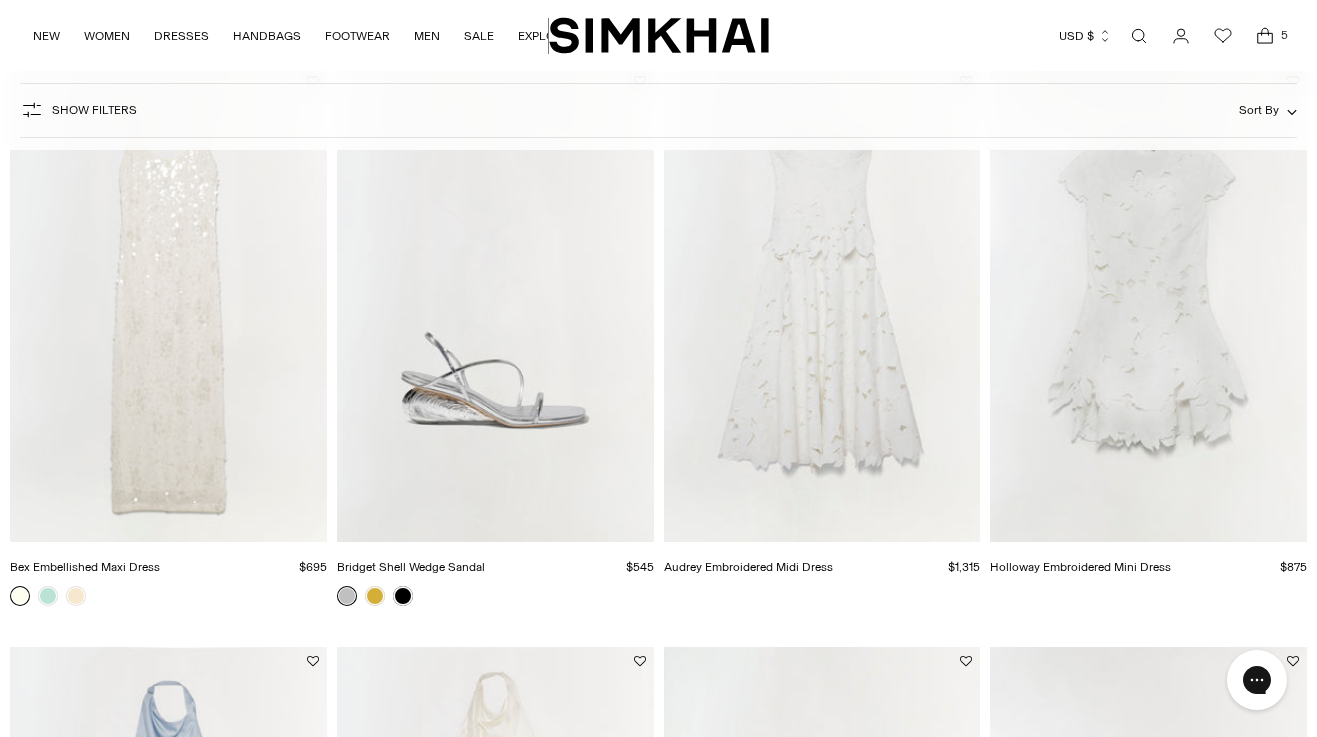 click at bounding box center [0, 0] 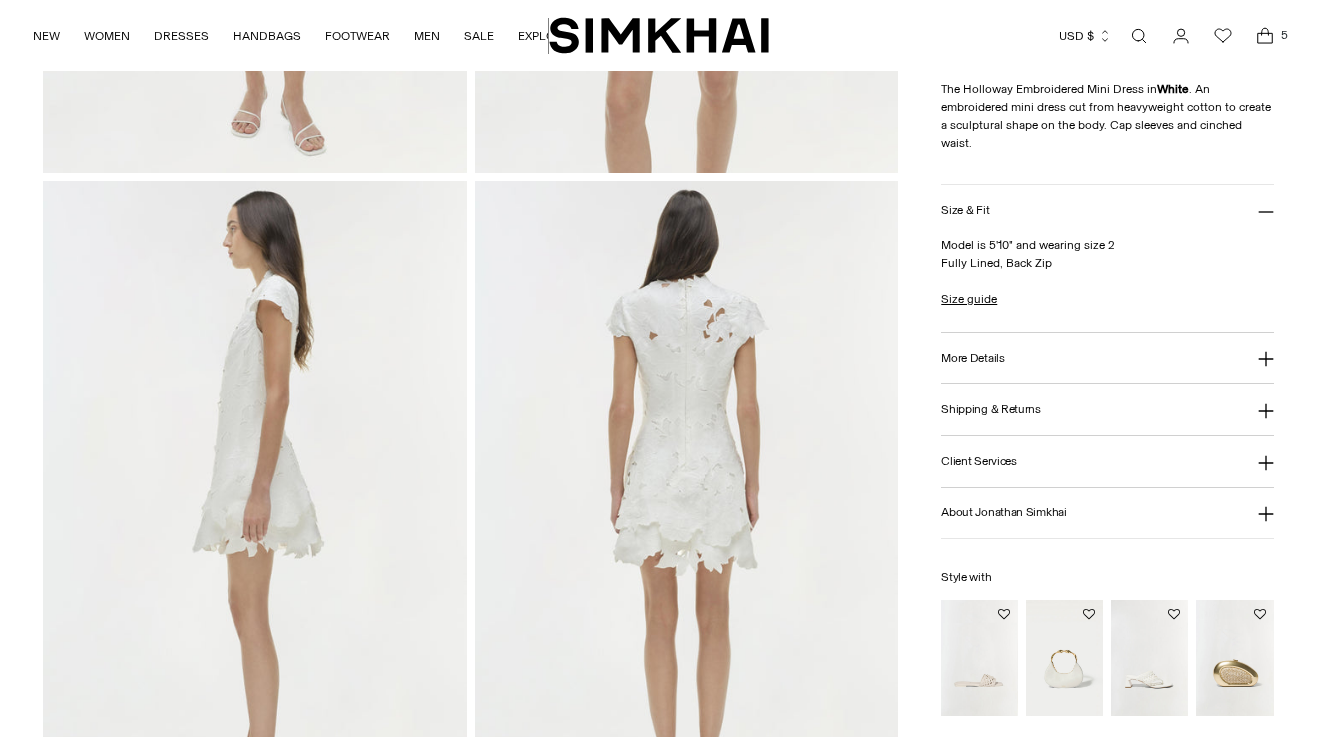 scroll, scrollTop: 719, scrollLeft: 0, axis: vertical 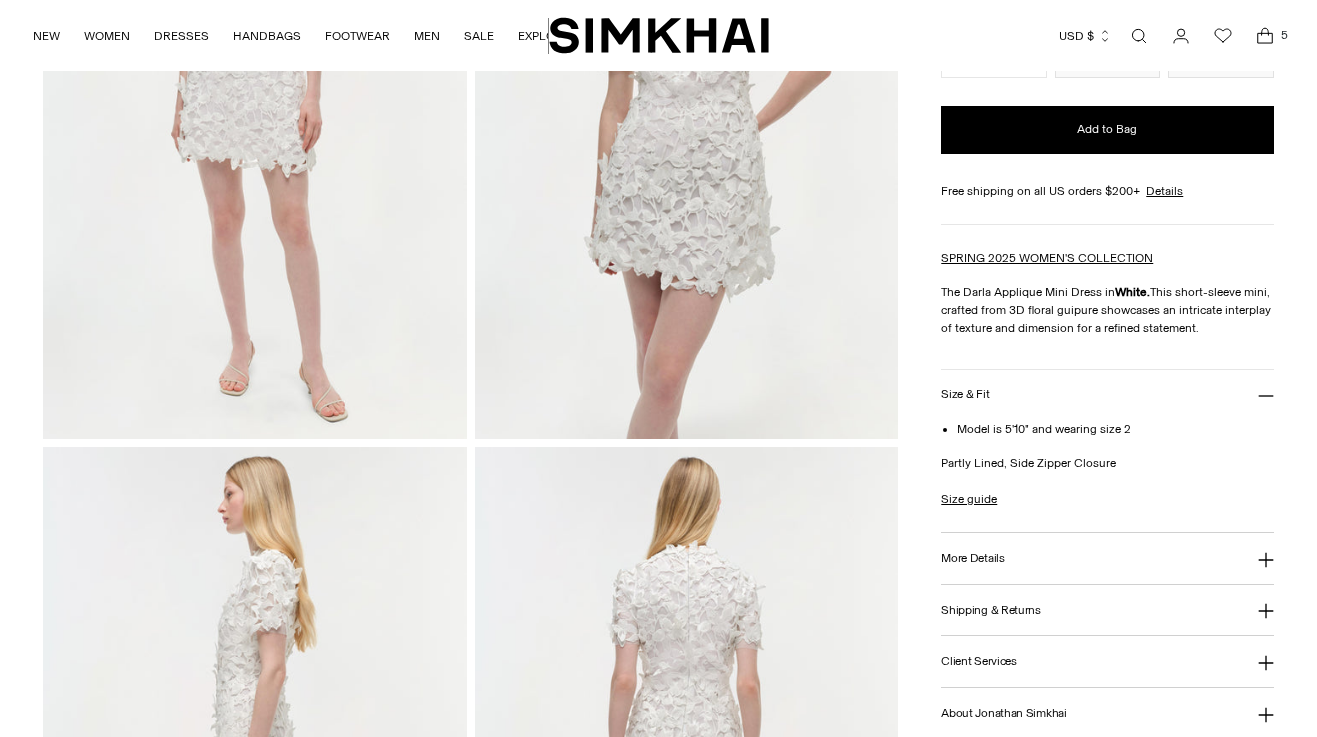 click on "More Details" at bounding box center (1107, 558) 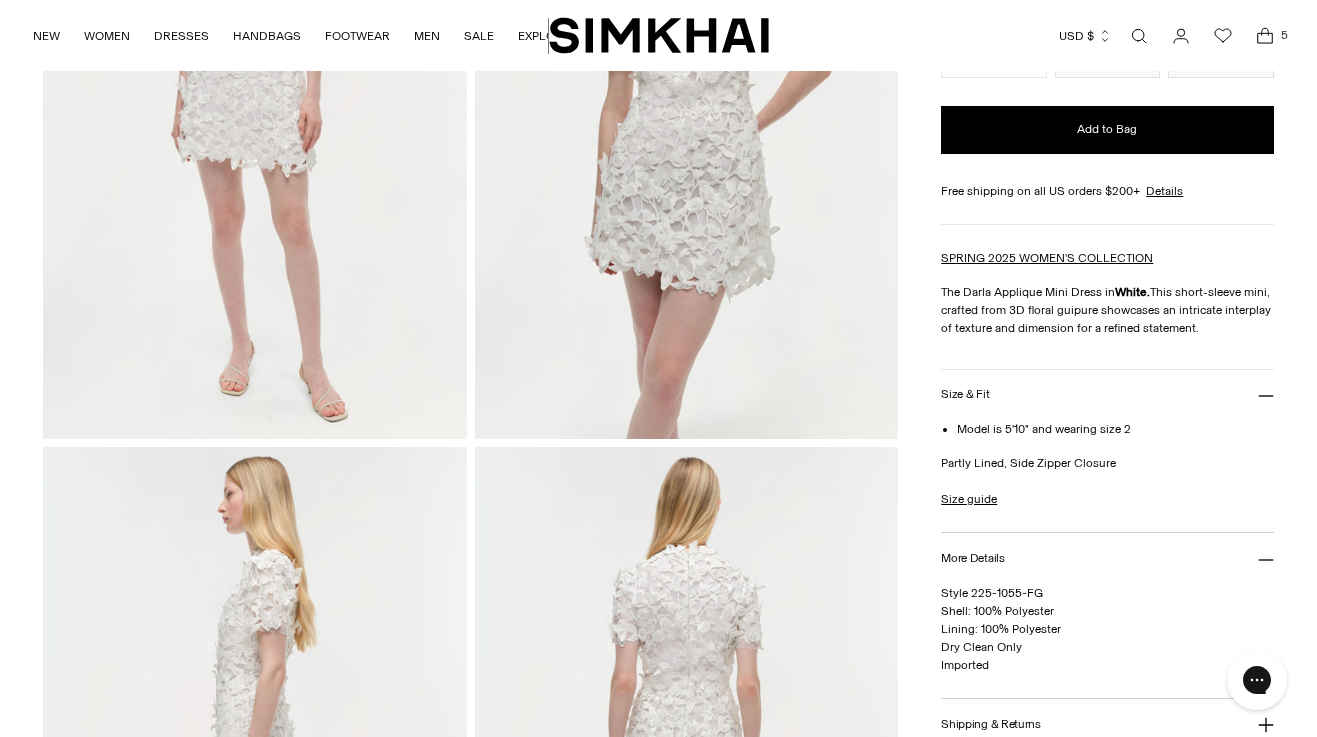 scroll, scrollTop: 0, scrollLeft: 0, axis: both 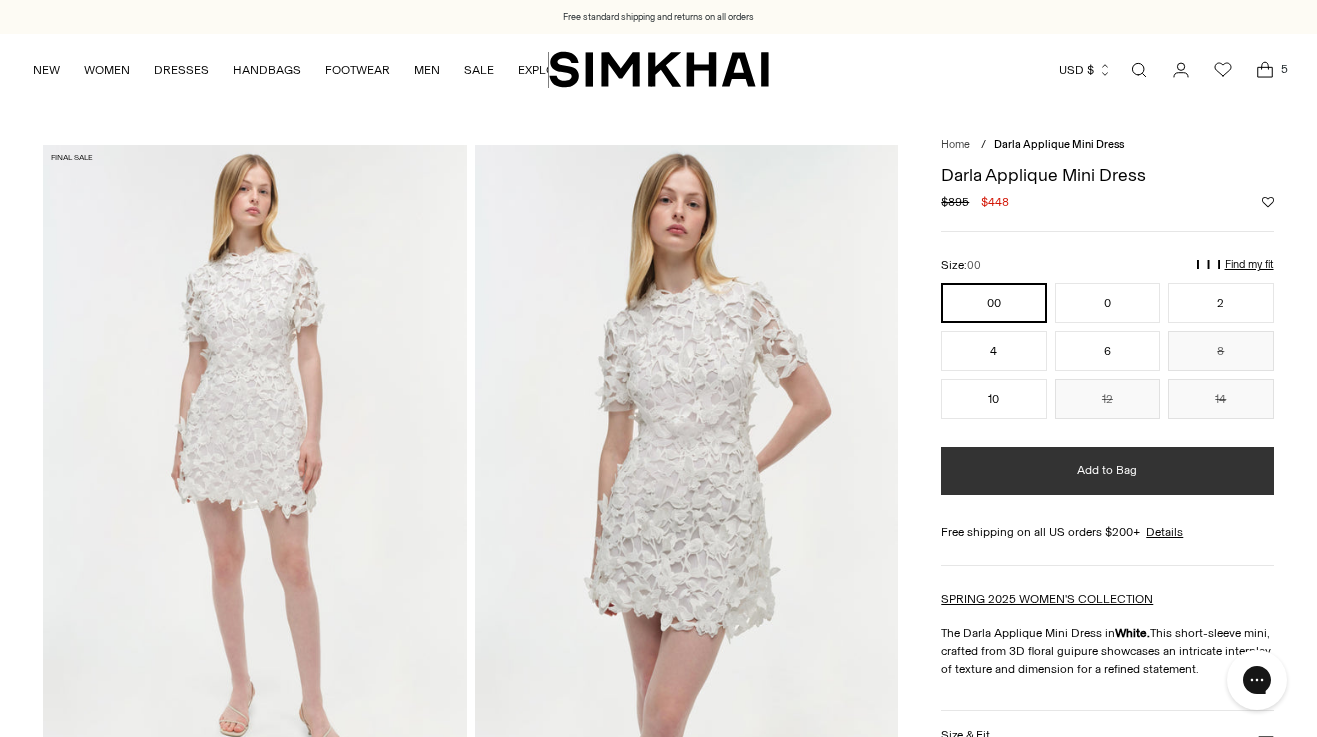 click on "Add to Bag" at bounding box center (1107, 471) 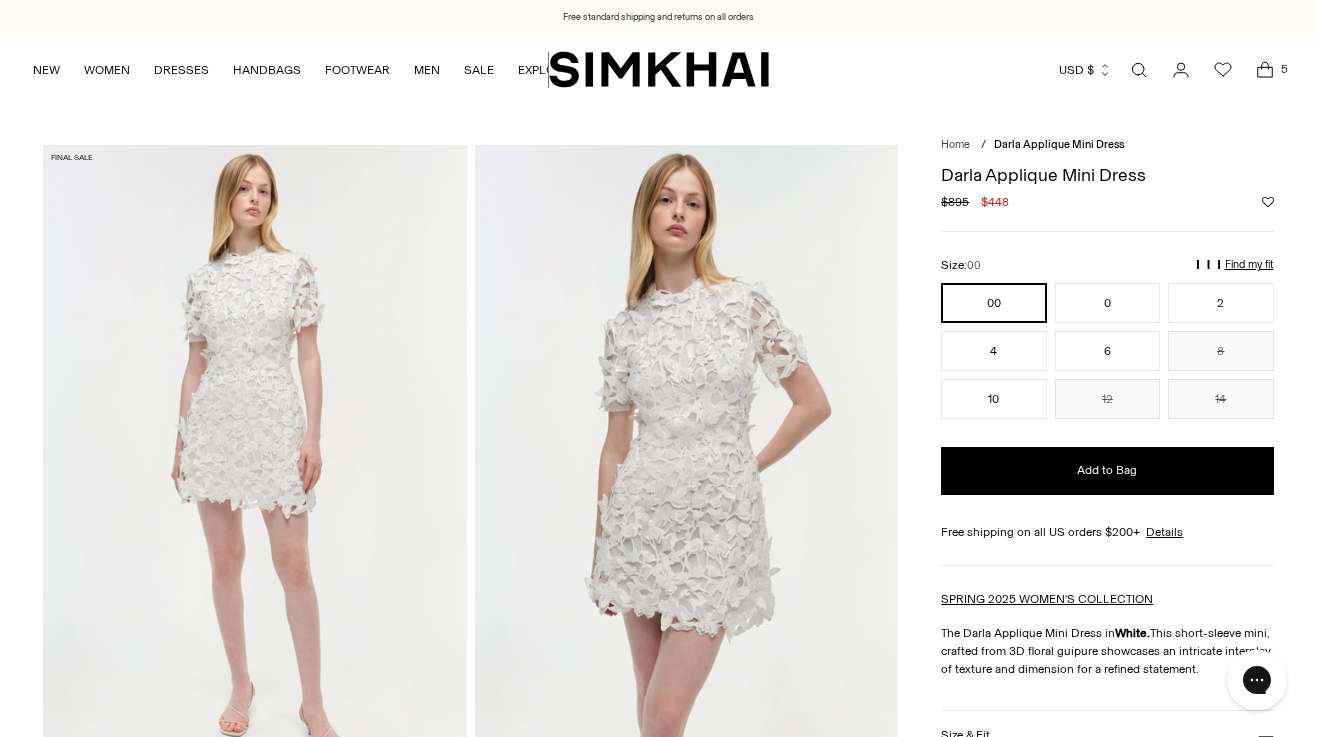 click 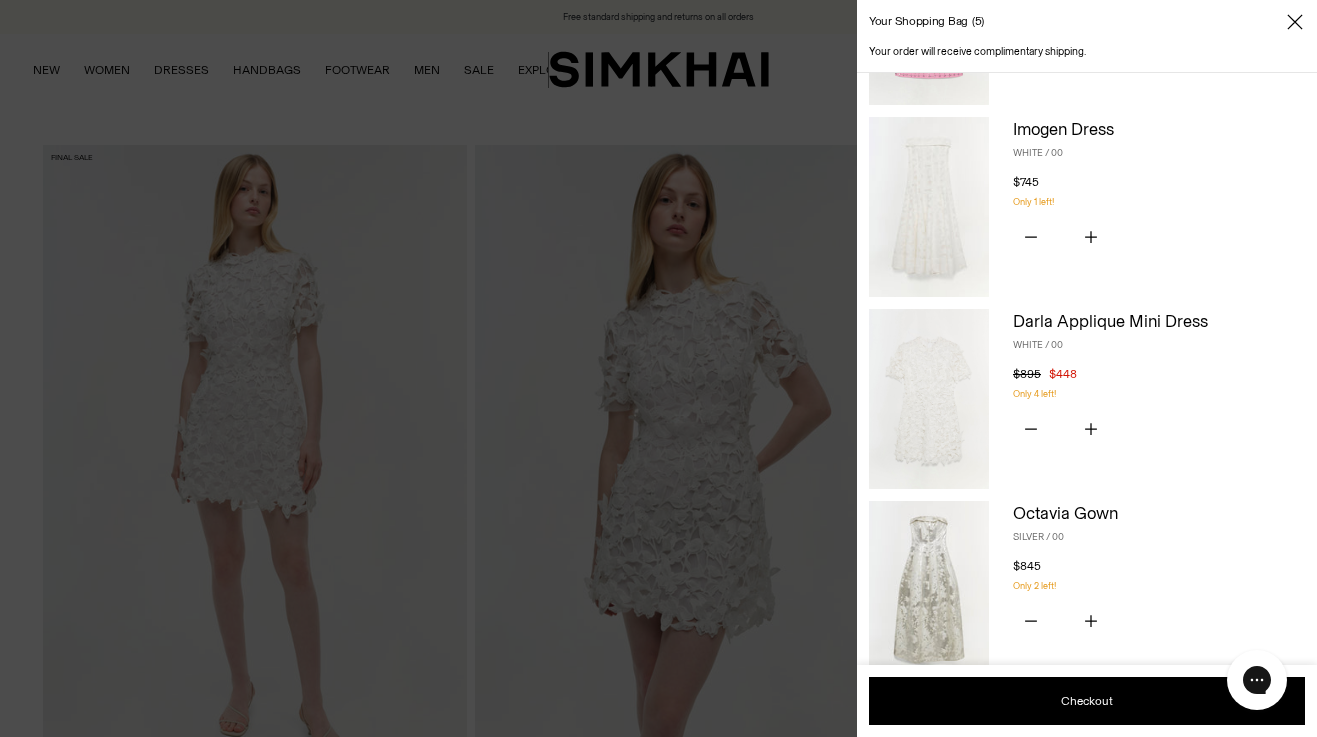 scroll, scrollTop: 625, scrollLeft: 0, axis: vertical 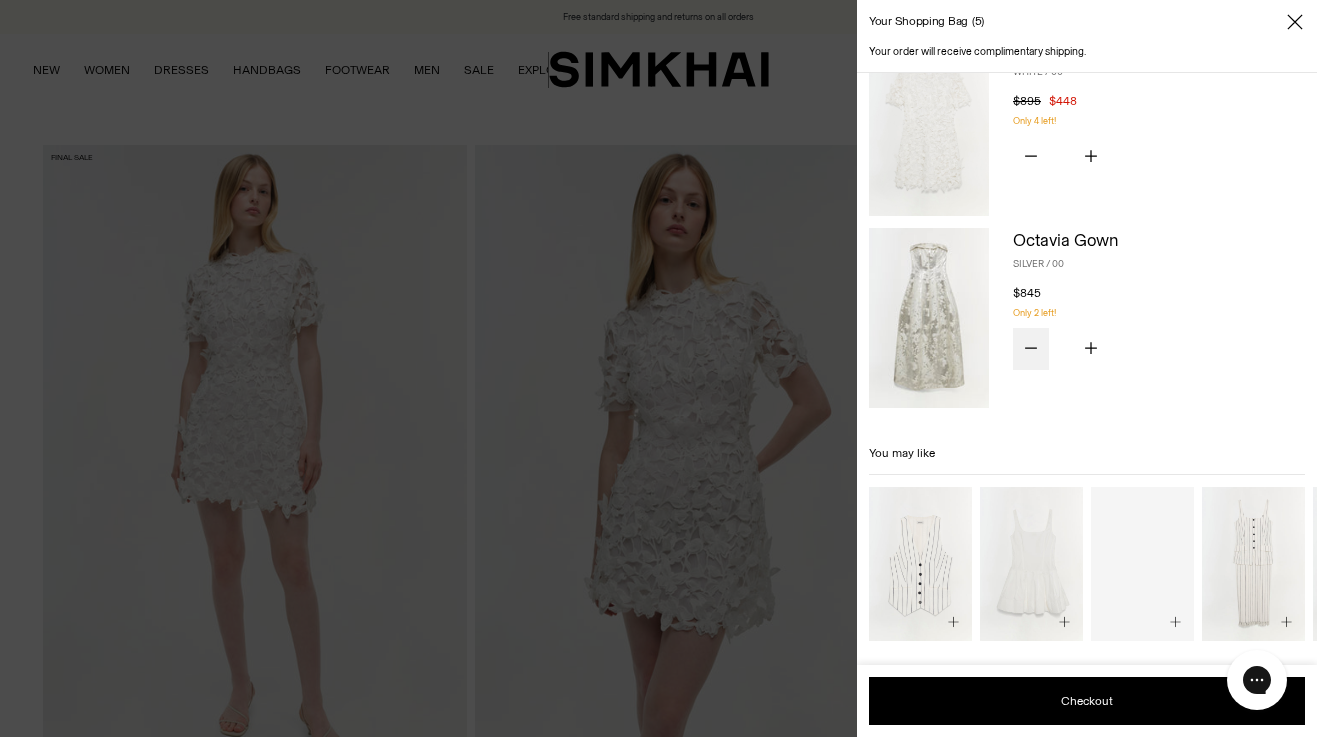 click 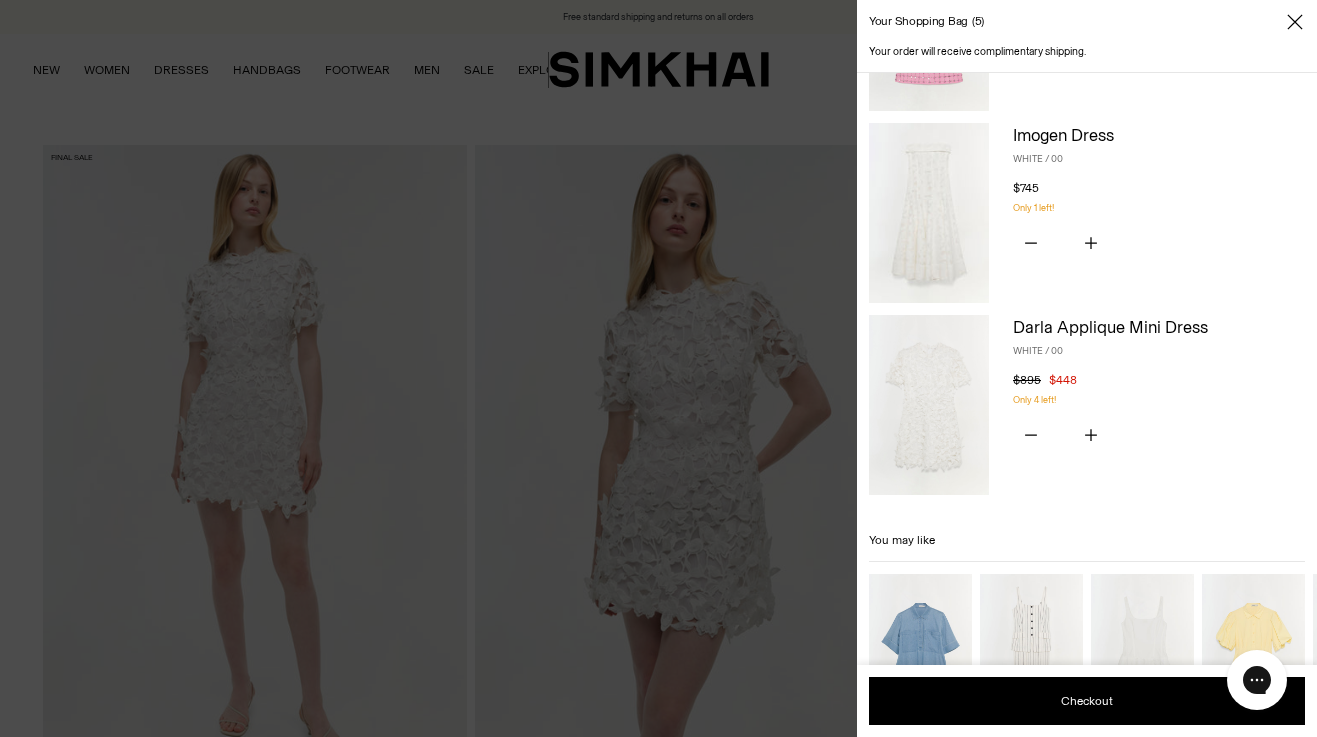 scroll, scrollTop: 342, scrollLeft: 0, axis: vertical 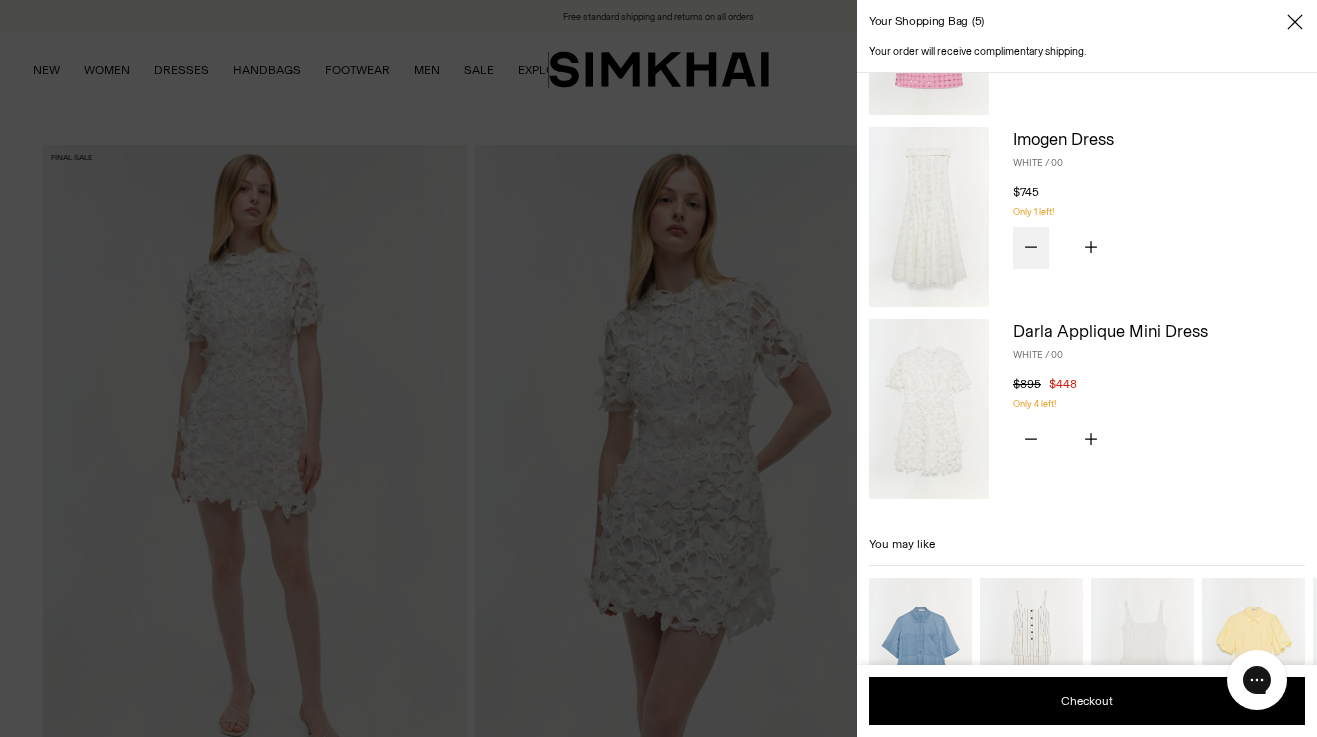 click at bounding box center [1031, 248] 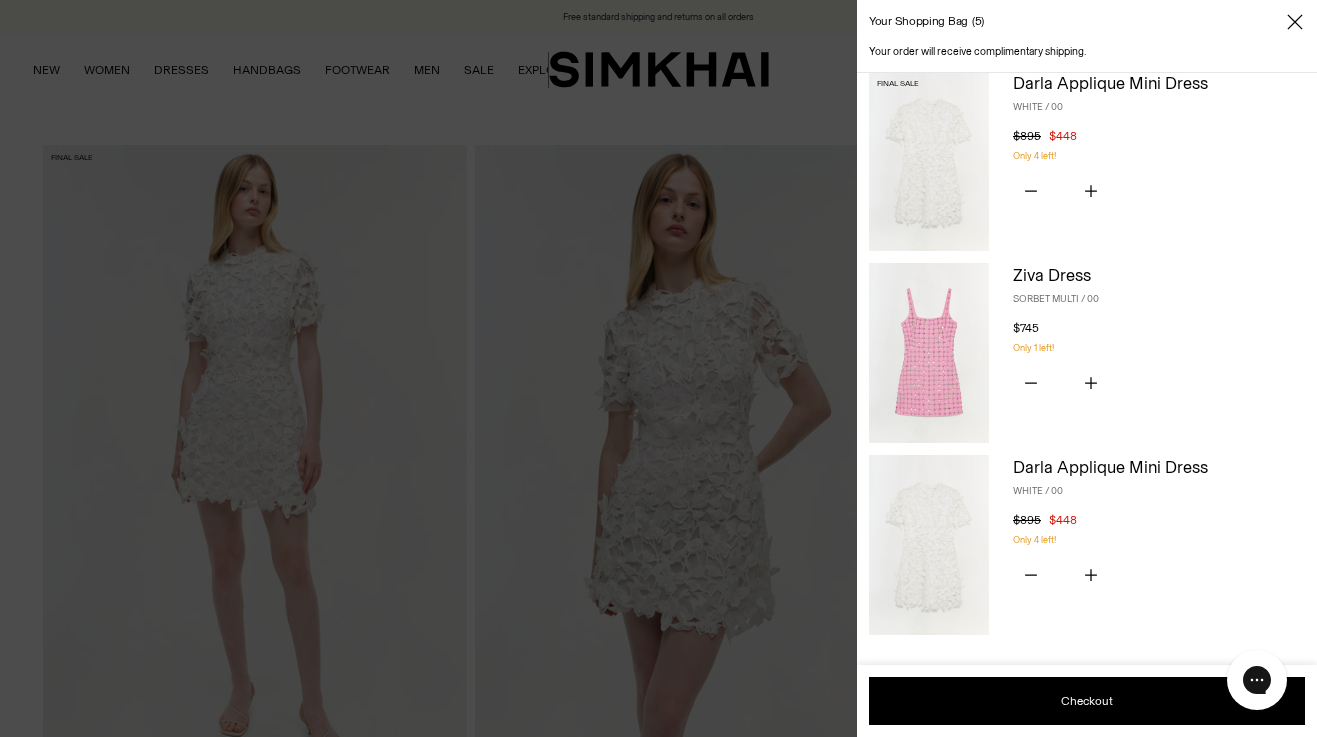 scroll, scrollTop: 10, scrollLeft: 0, axis: vertical 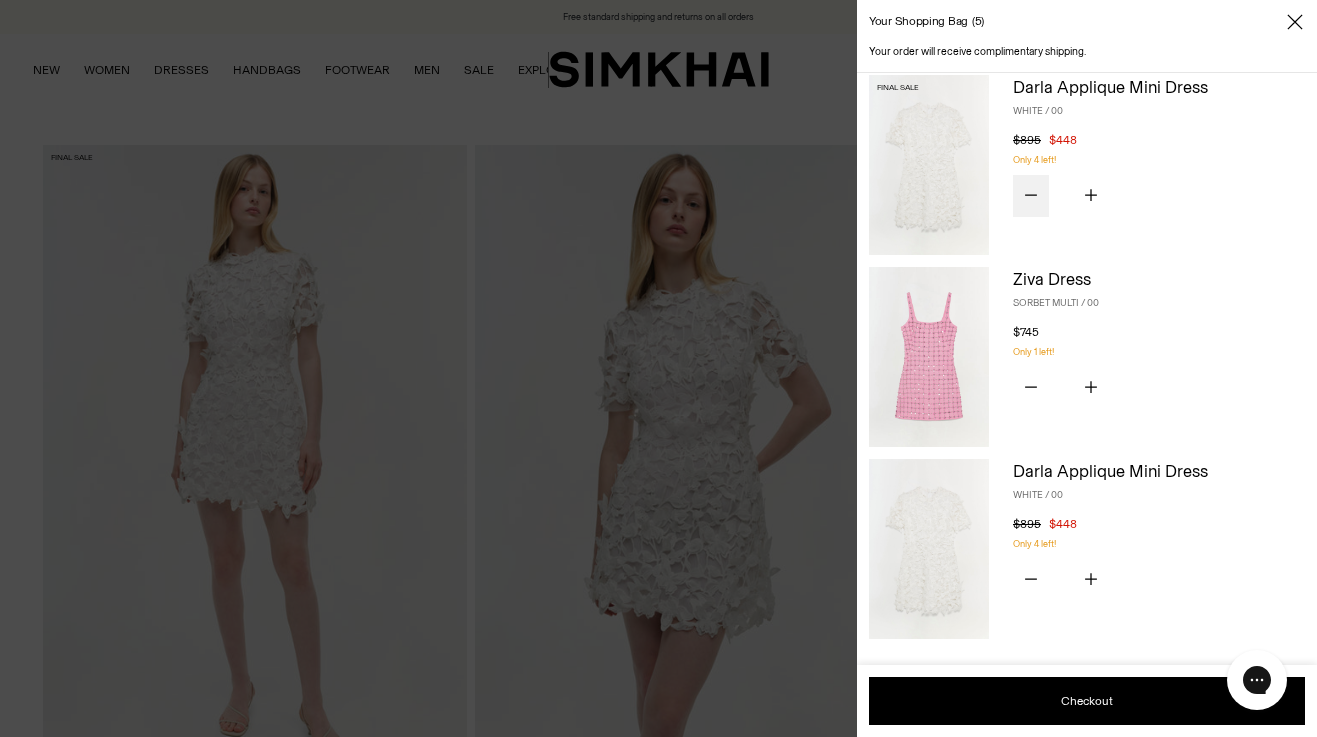 click 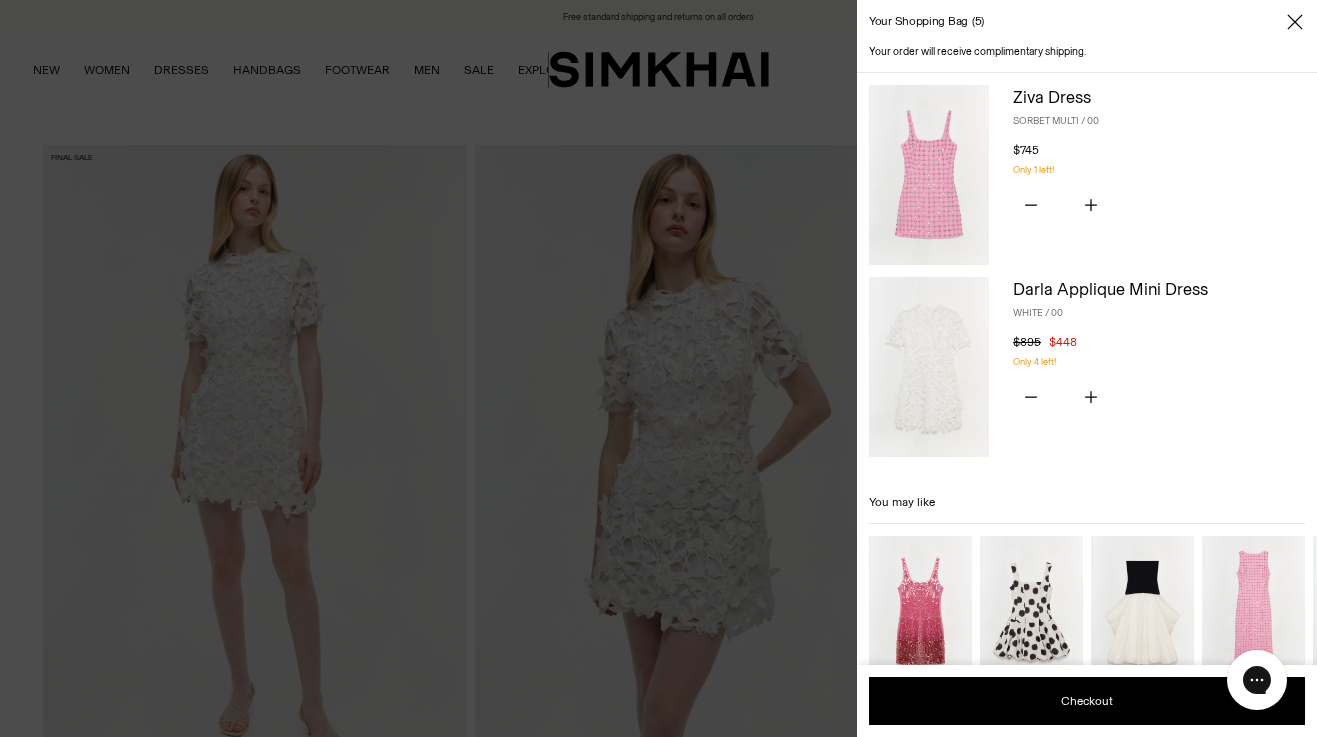 scroll, scrollTop: 49, scrollLeft: 0, axis: vertical 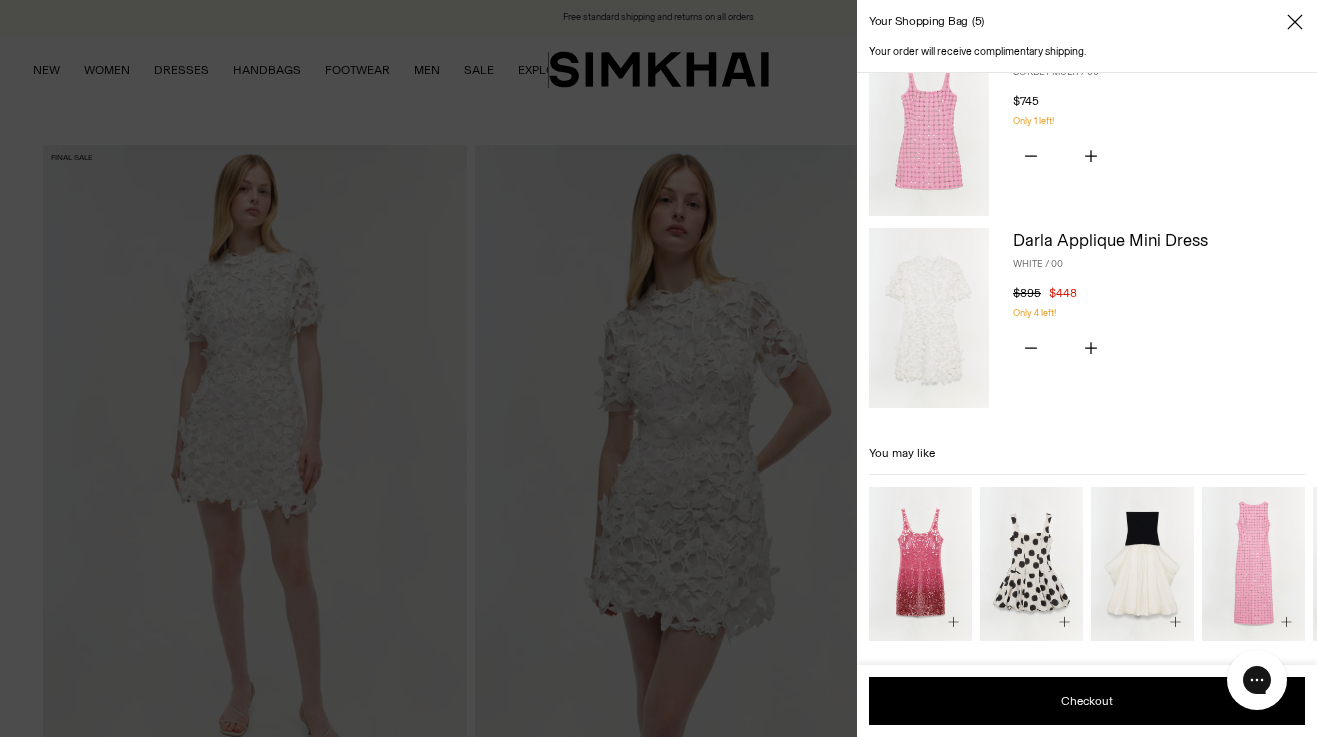 click at bounding box center [658, 368] 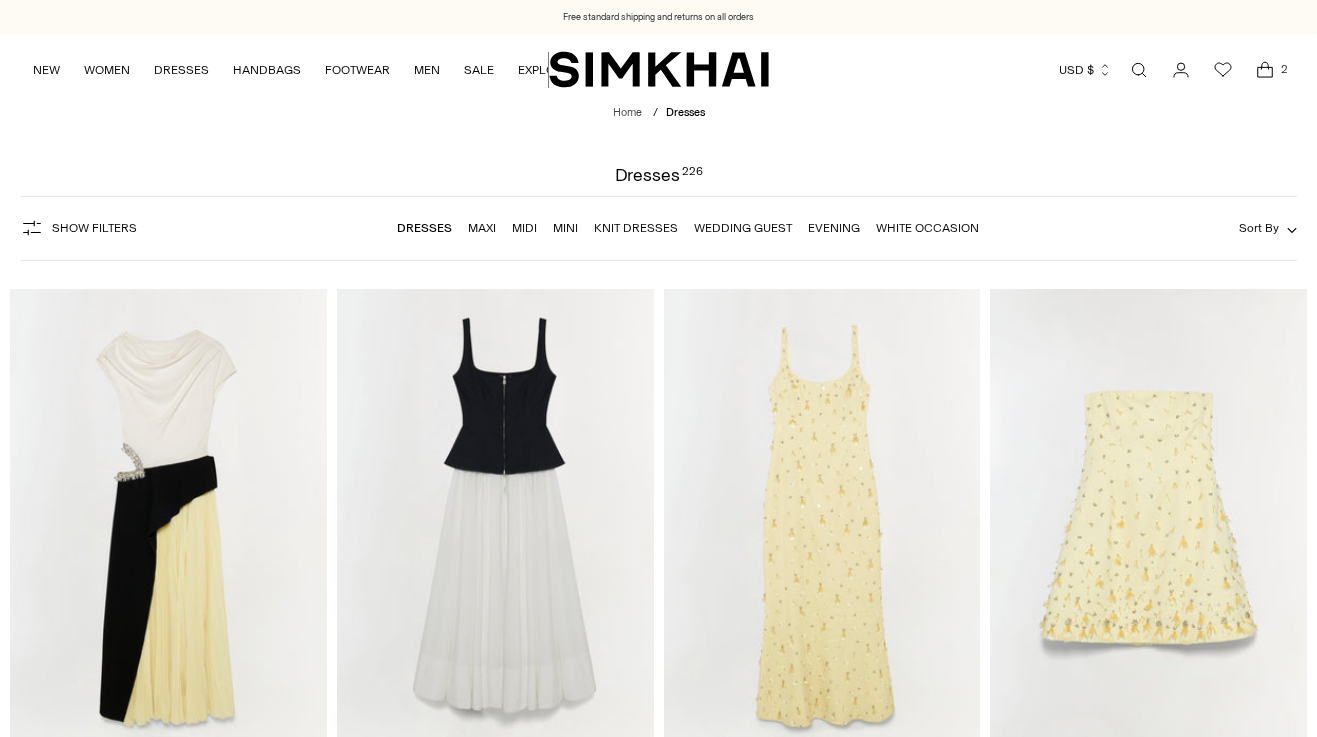 scroll, scrollTop: 0, scrollLeft: 0, axis: both 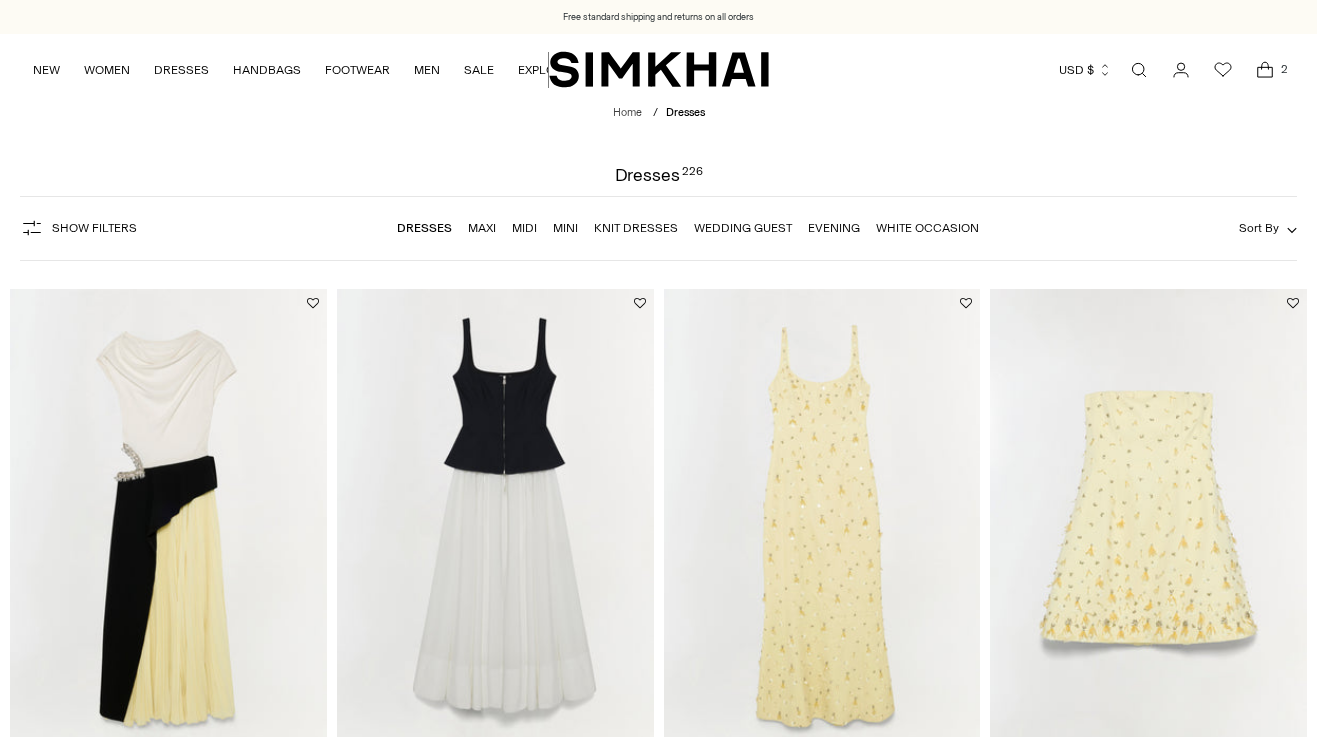 click on "Sort By" at bounding box center (1259, 228) 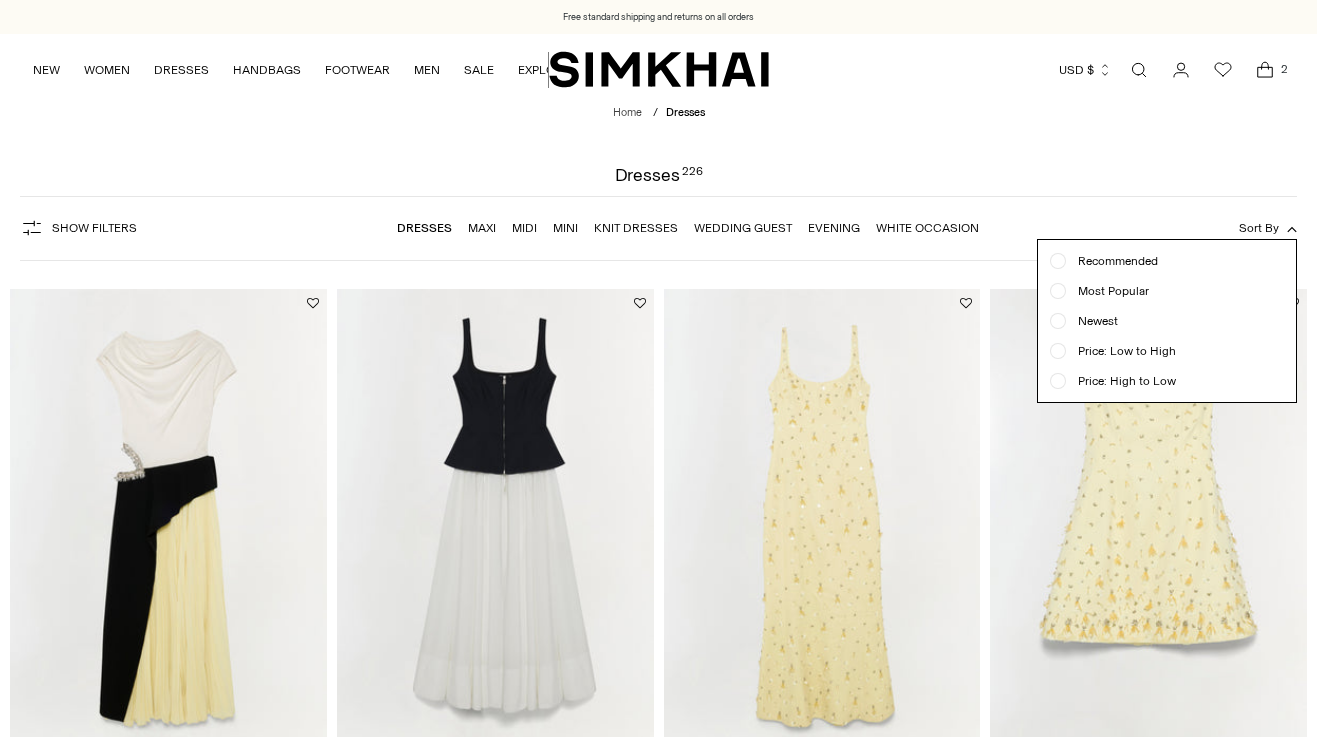 click on "Newest" at bounding box center (1092, 321) 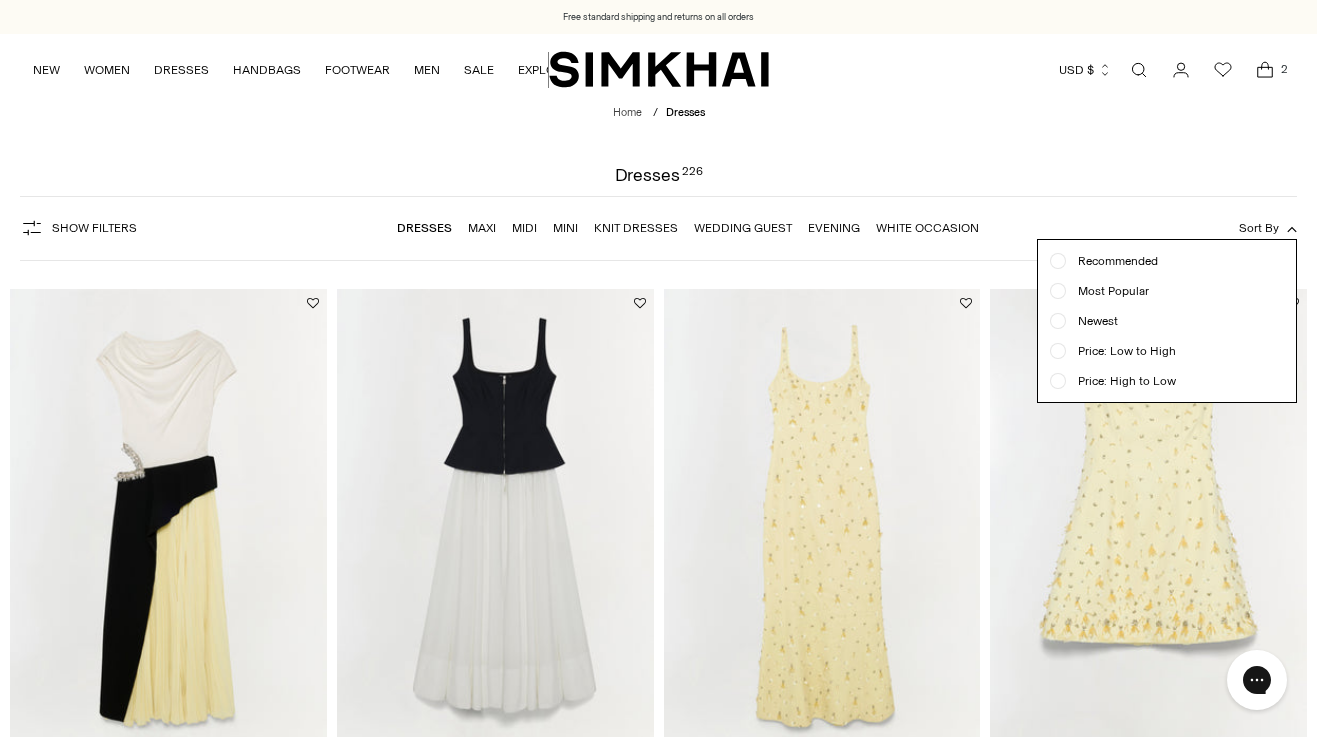 scroll, scrollTop: 0, scrollLeft: 0, axis: both 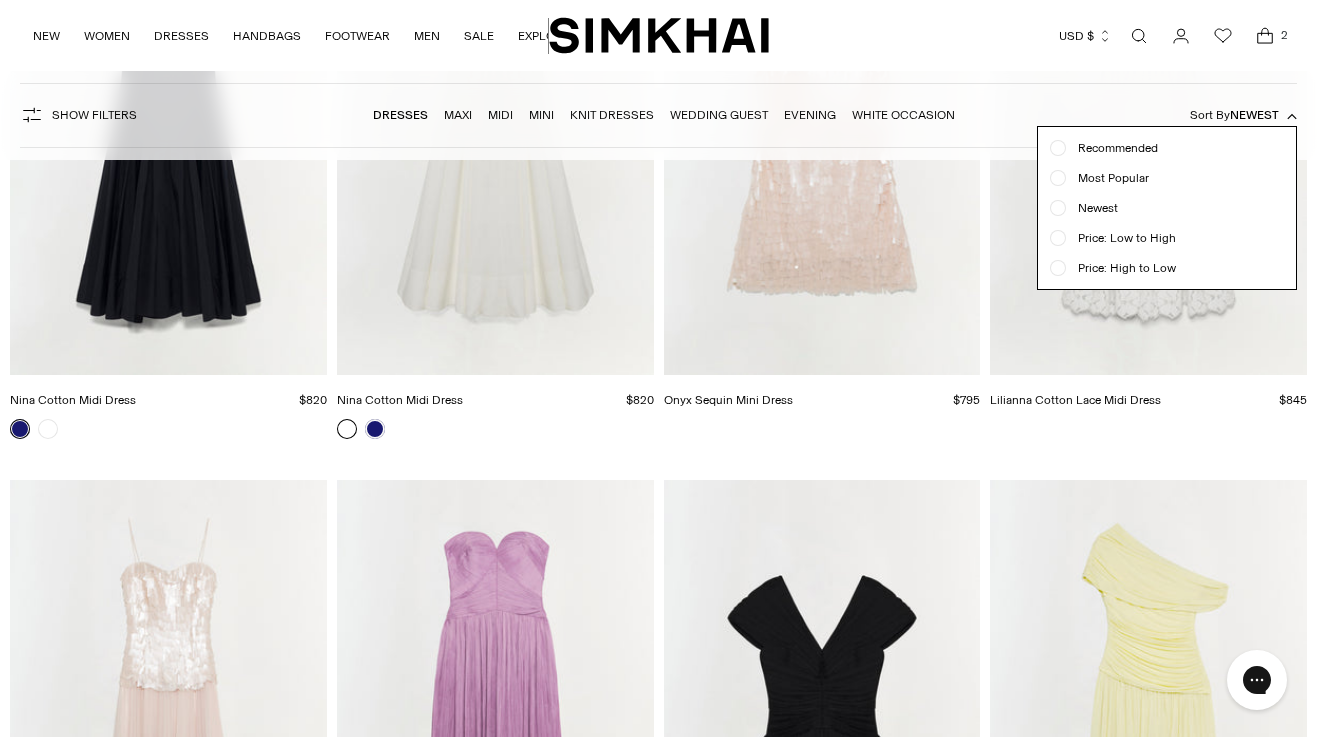 click at bounding box center [658, 368] 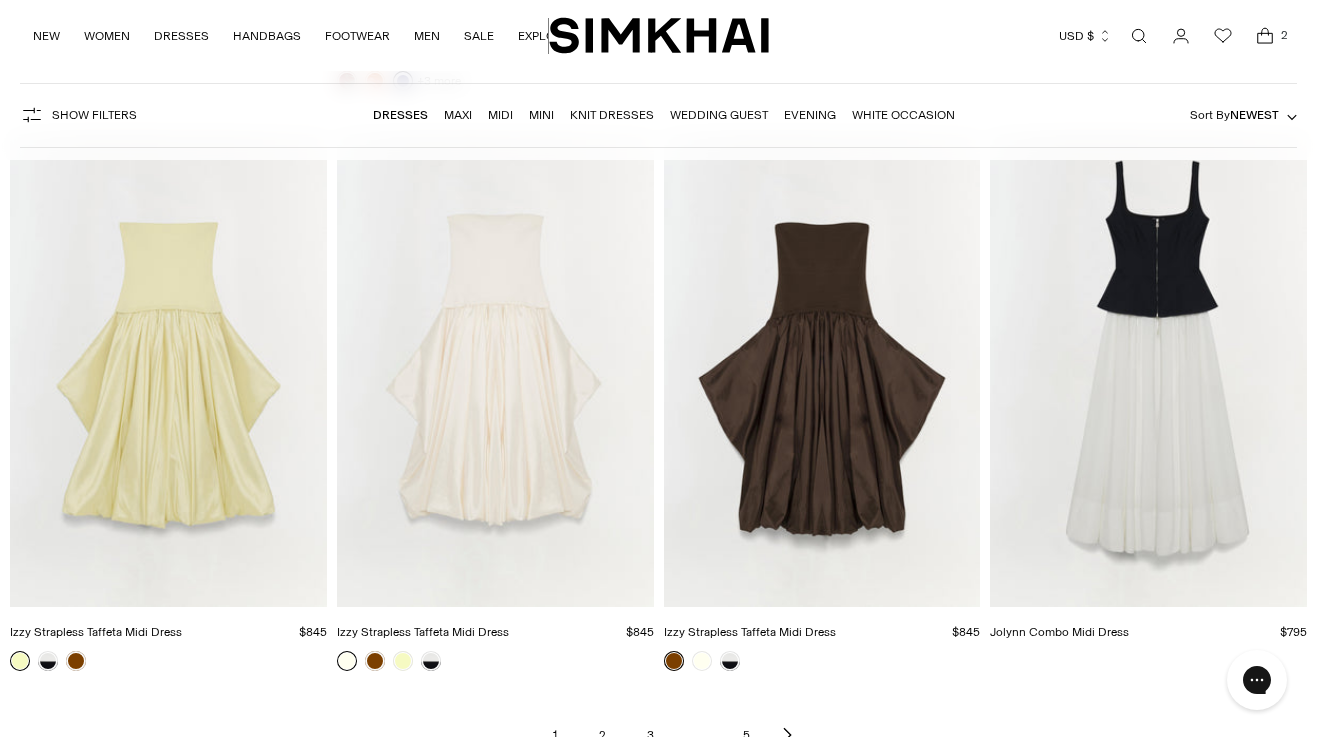 scroll, scrollTop: 6892, scrollLeft: 0, axis: vertical 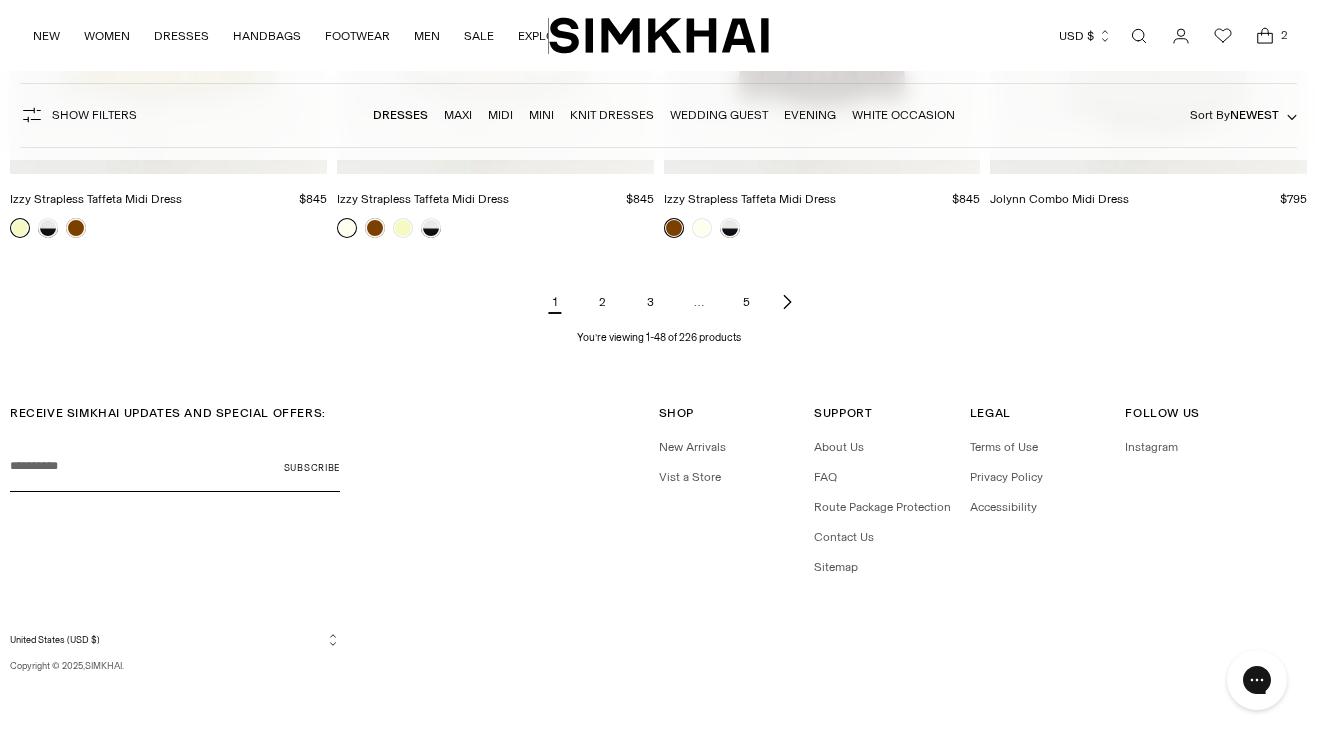click on "2" at bounding box center (603, 302) 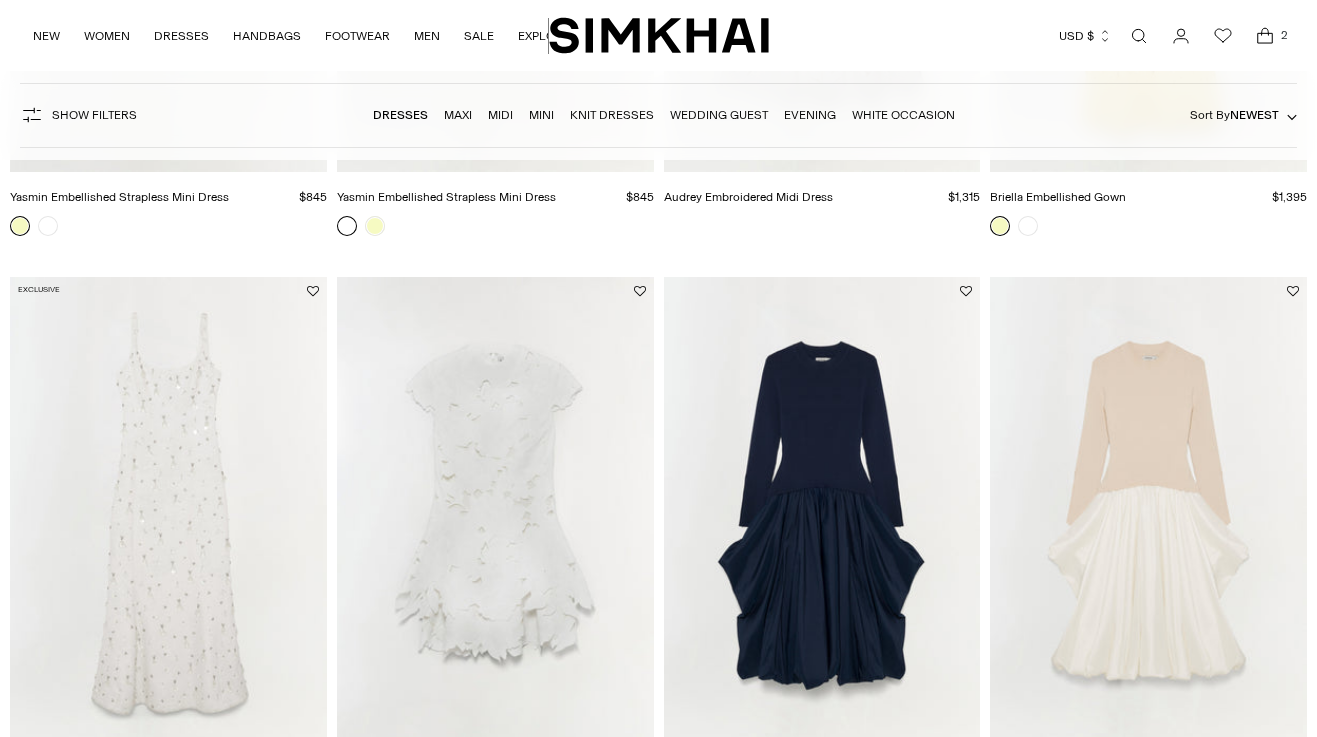 scroll, scrollTop: 707, scrollLeft: 0, axis: vertical 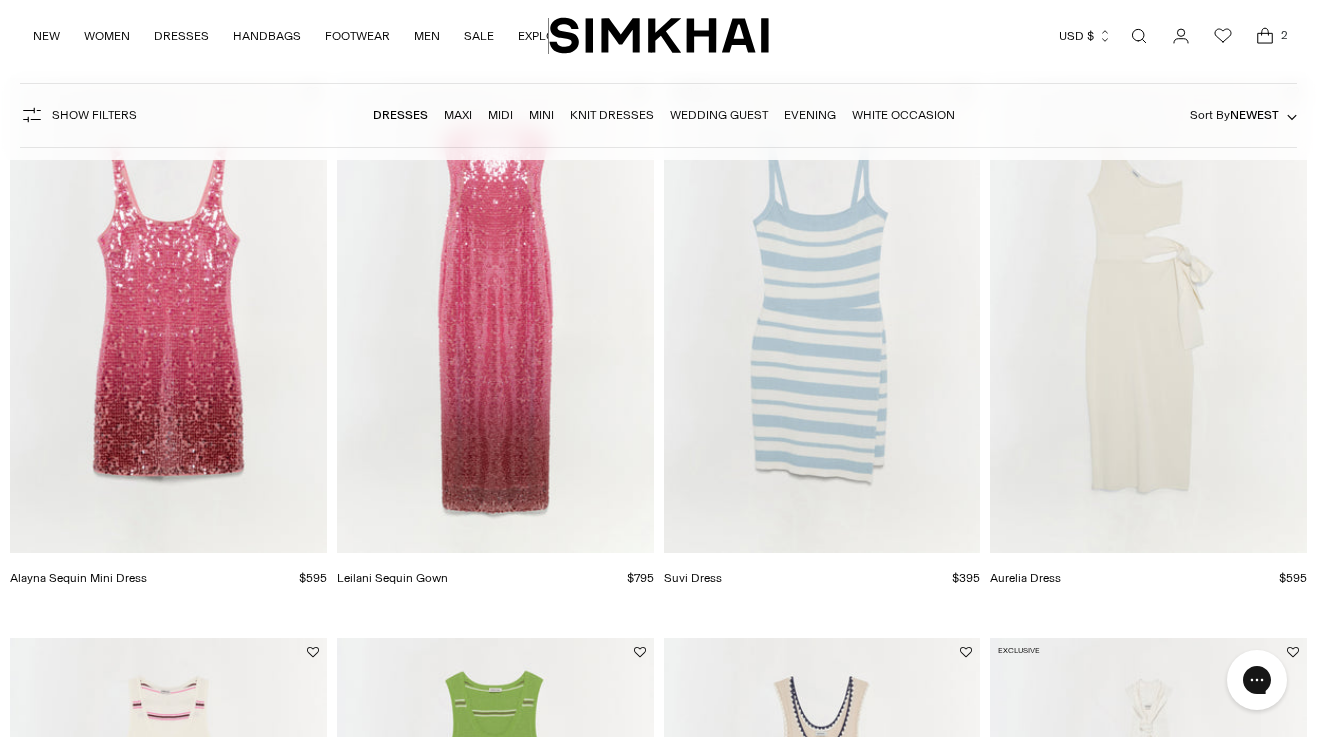 click at bounding box center [0, 0] 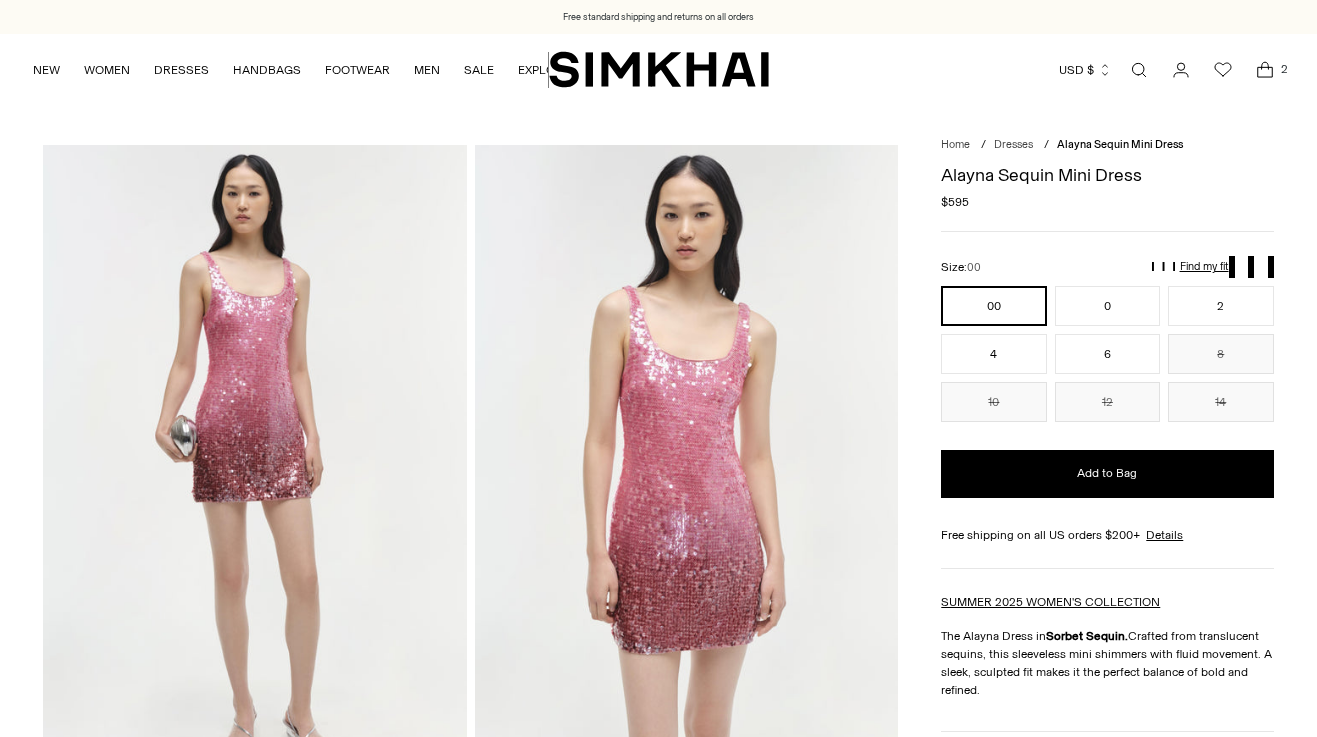 scroll, scrollTop: 0, scrollLeft: 0, axis: both 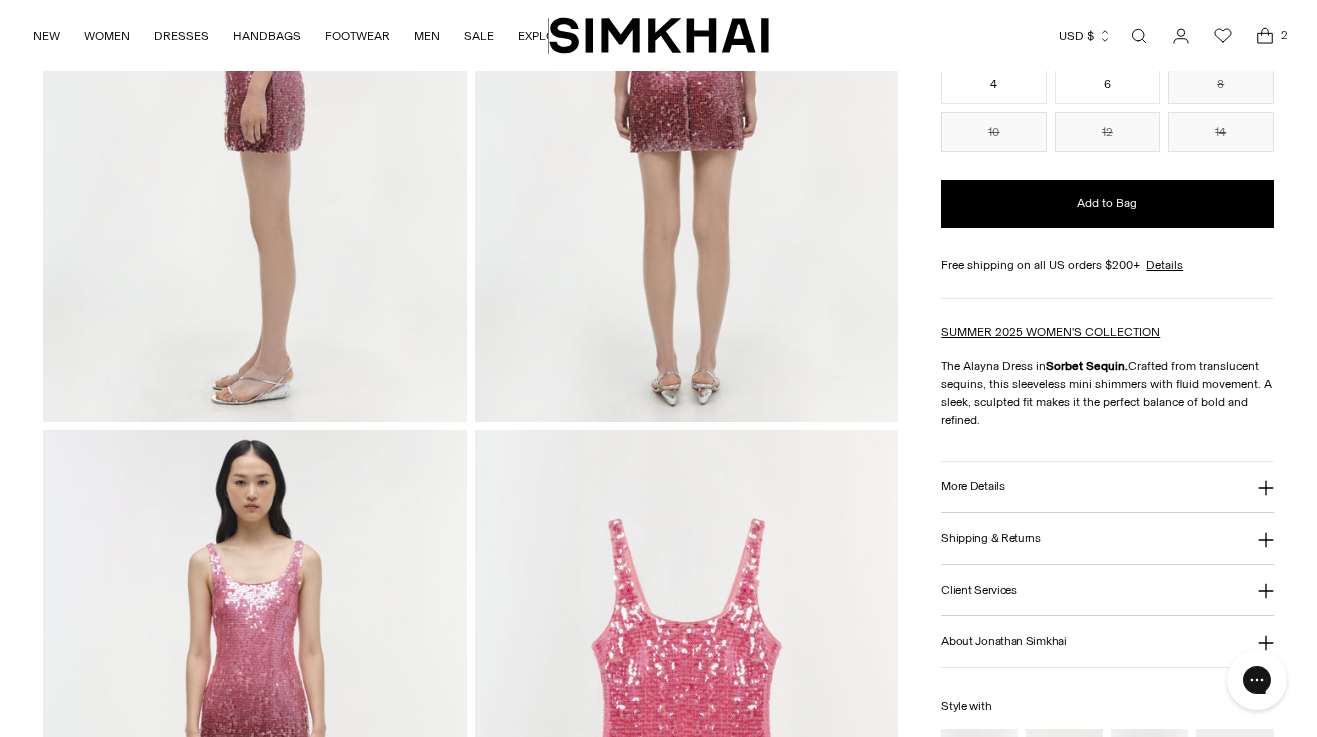 click on "More Details" at bounding box center (1107, 487) 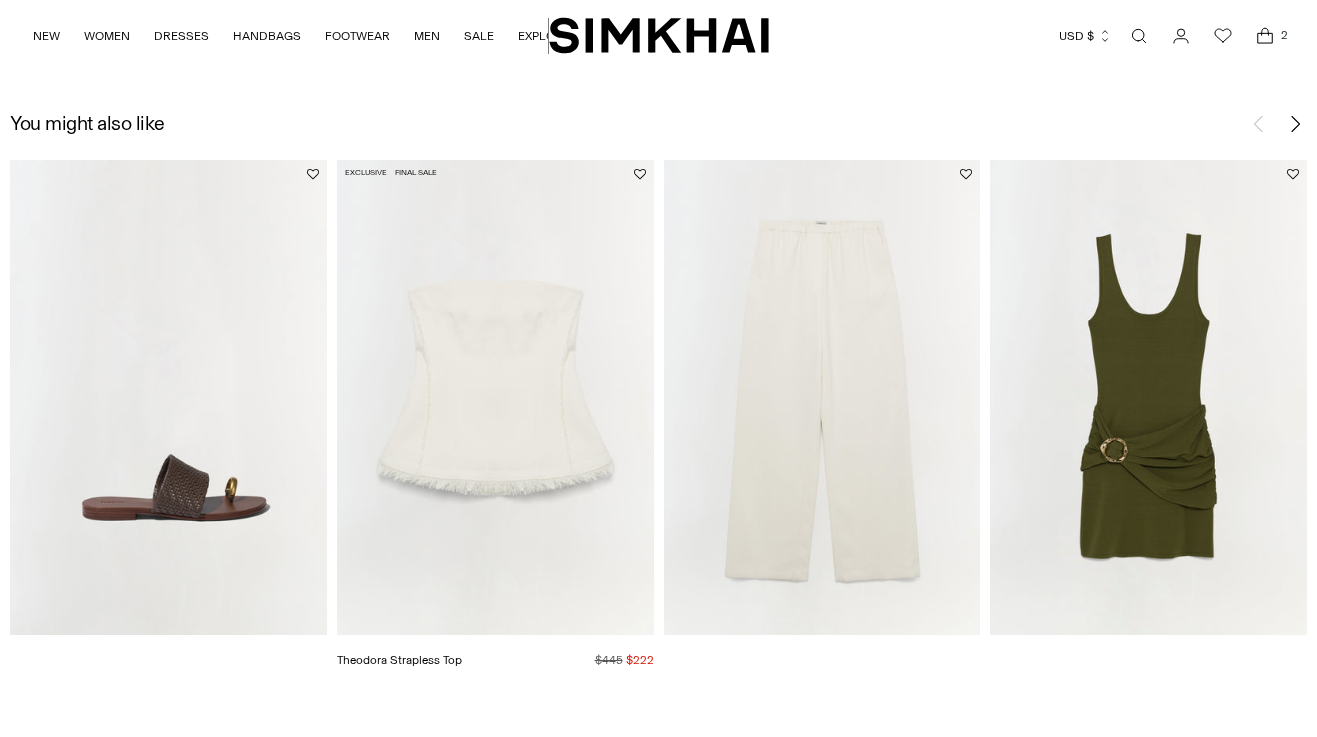 scroll, scrollTop: 2633, scrollLeft: 0, axis: vertical 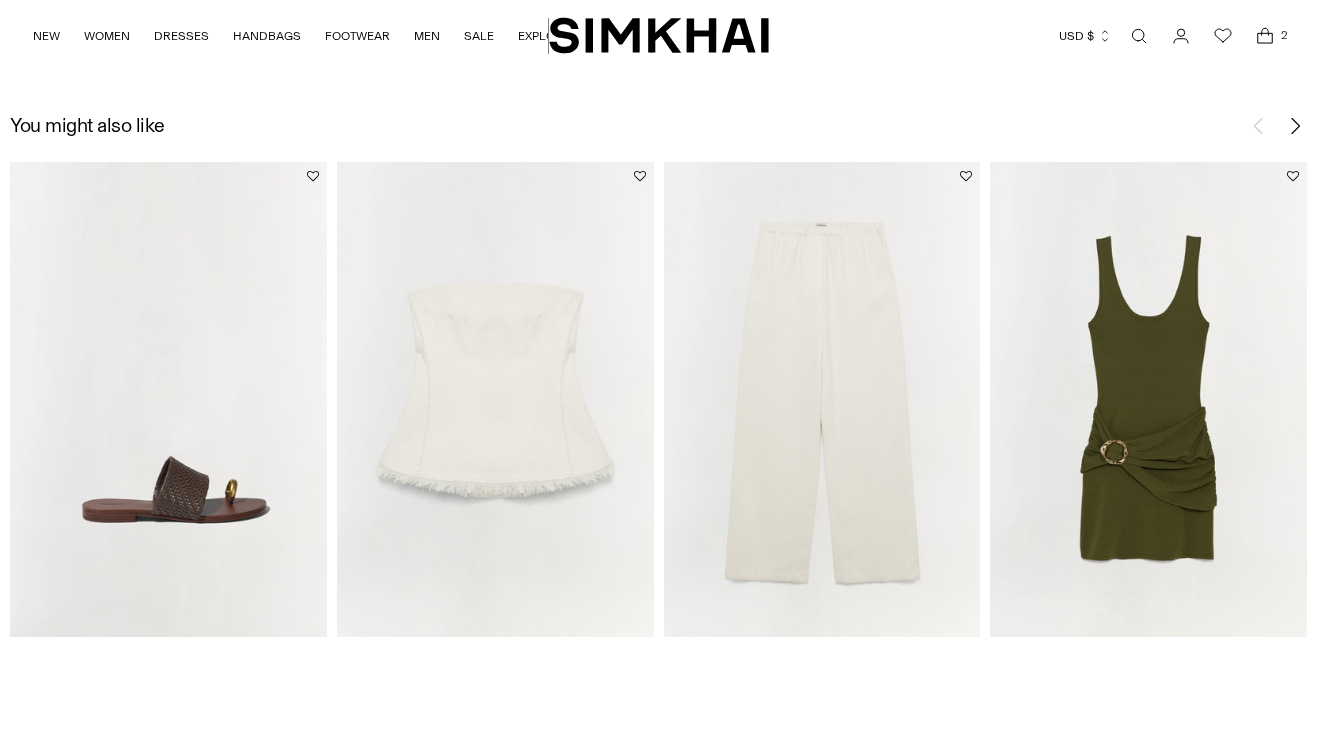 click 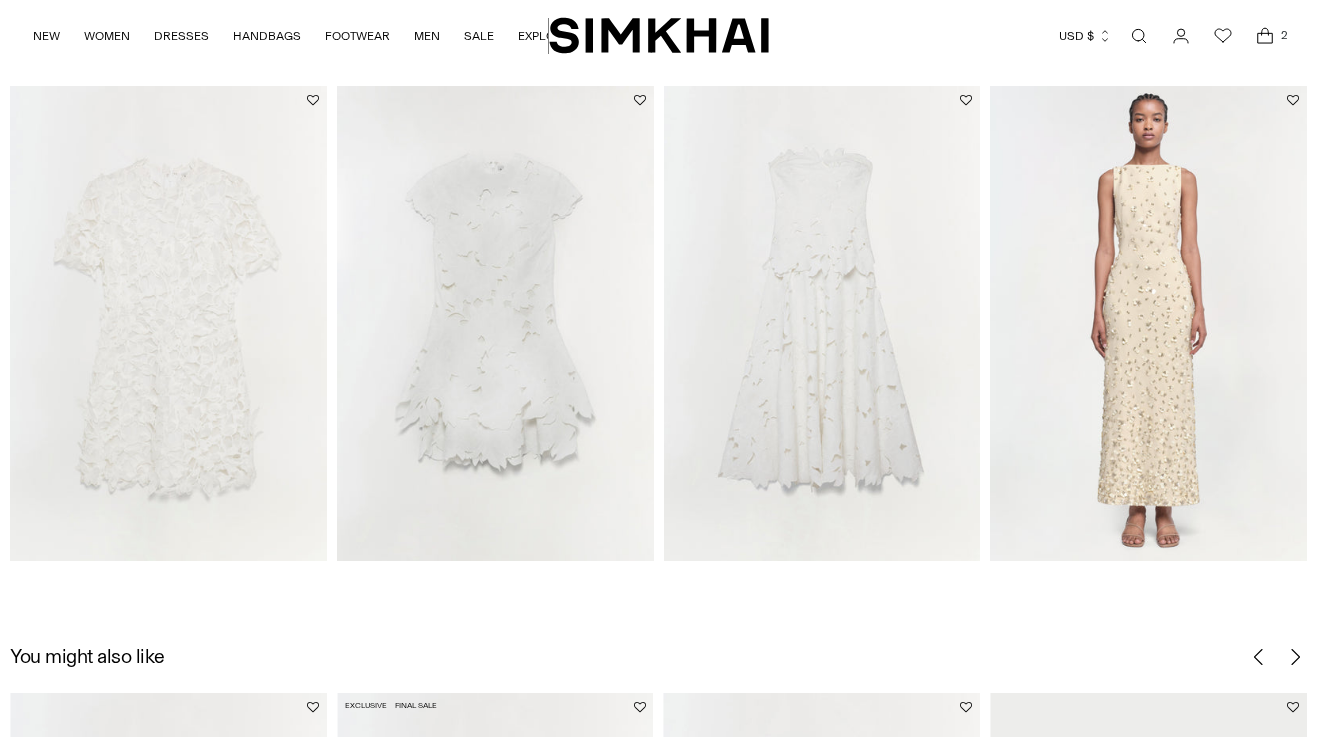 scroll, scrollTop: 2100, scrollLeft: 0, axis: vertical 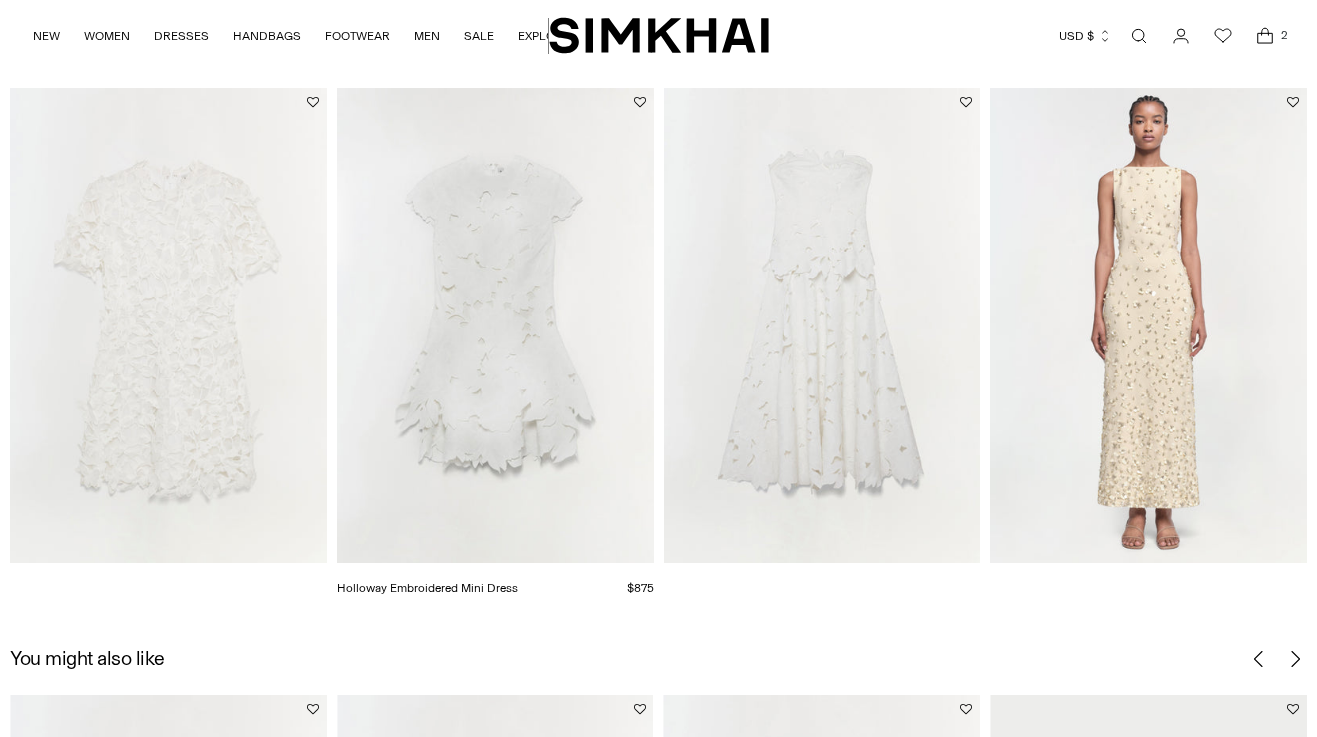 click at bounding box center [0, 0] 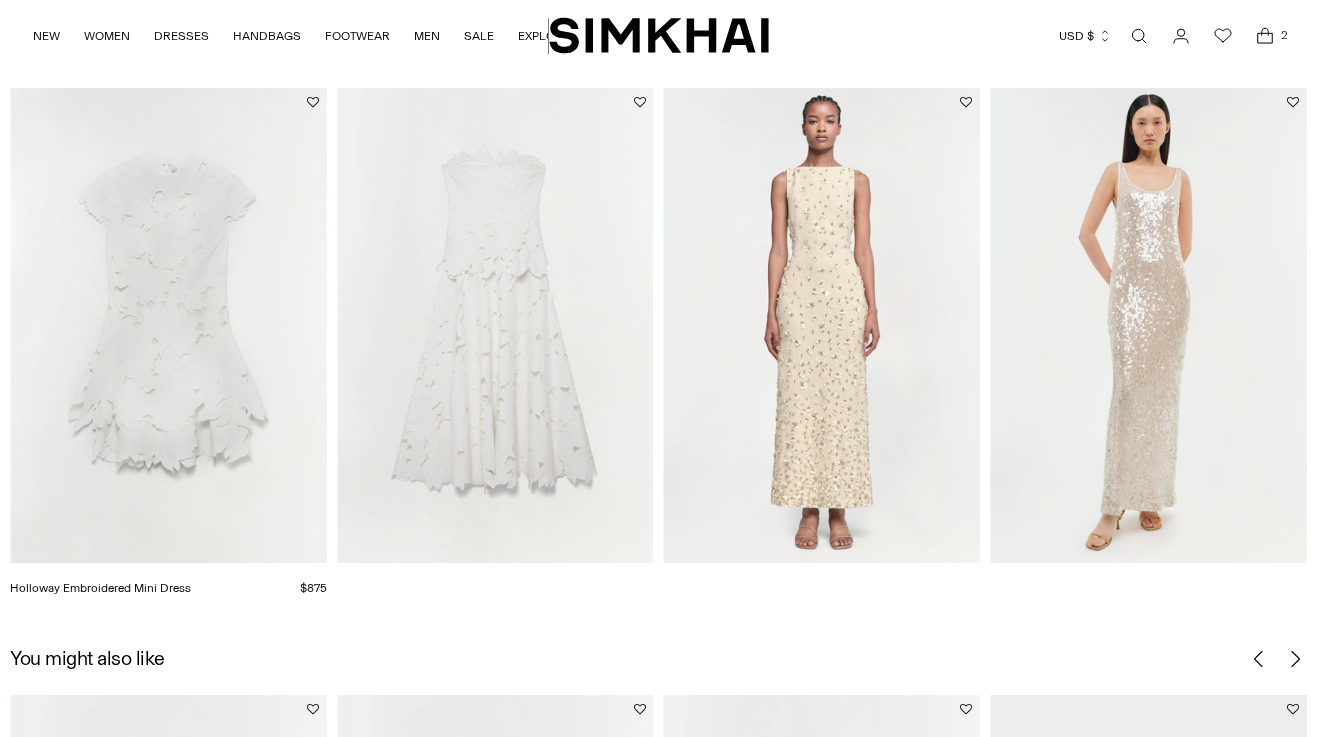 click at bounding box center [0, 0] 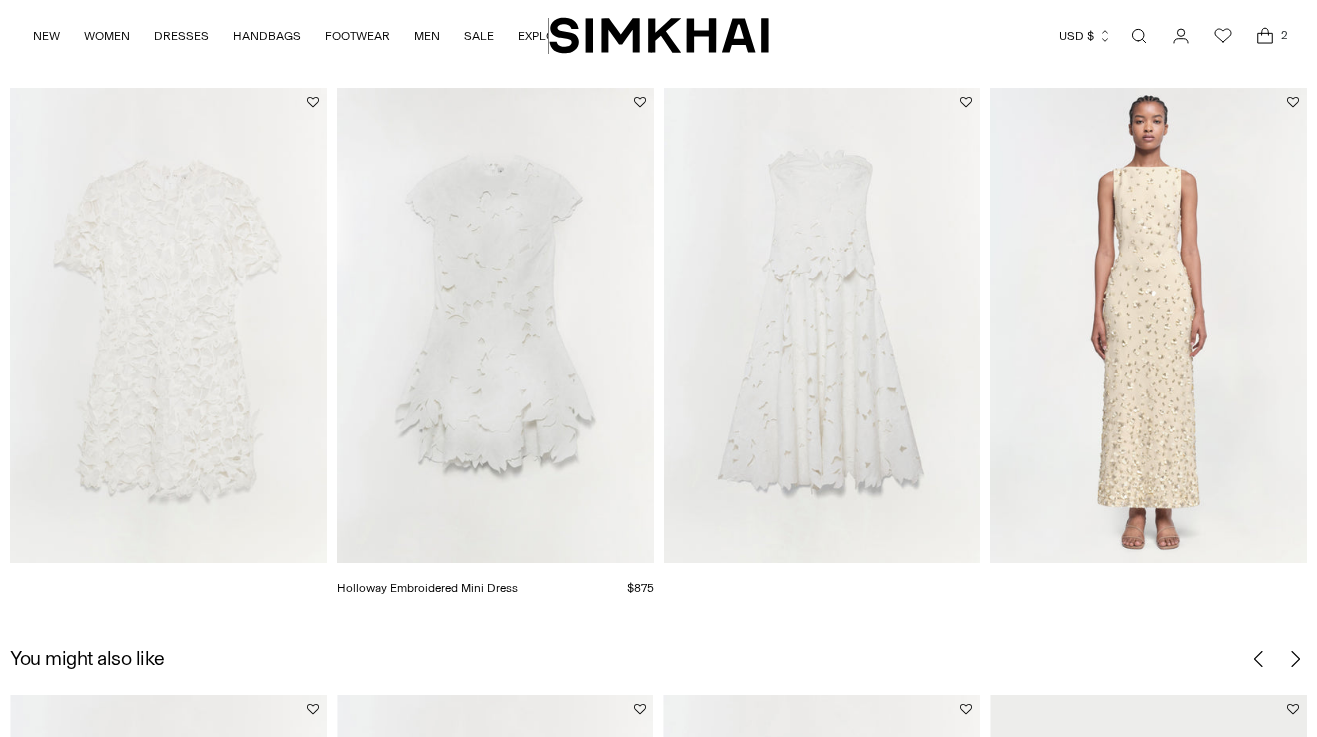 click at bounding box center (0, 0) 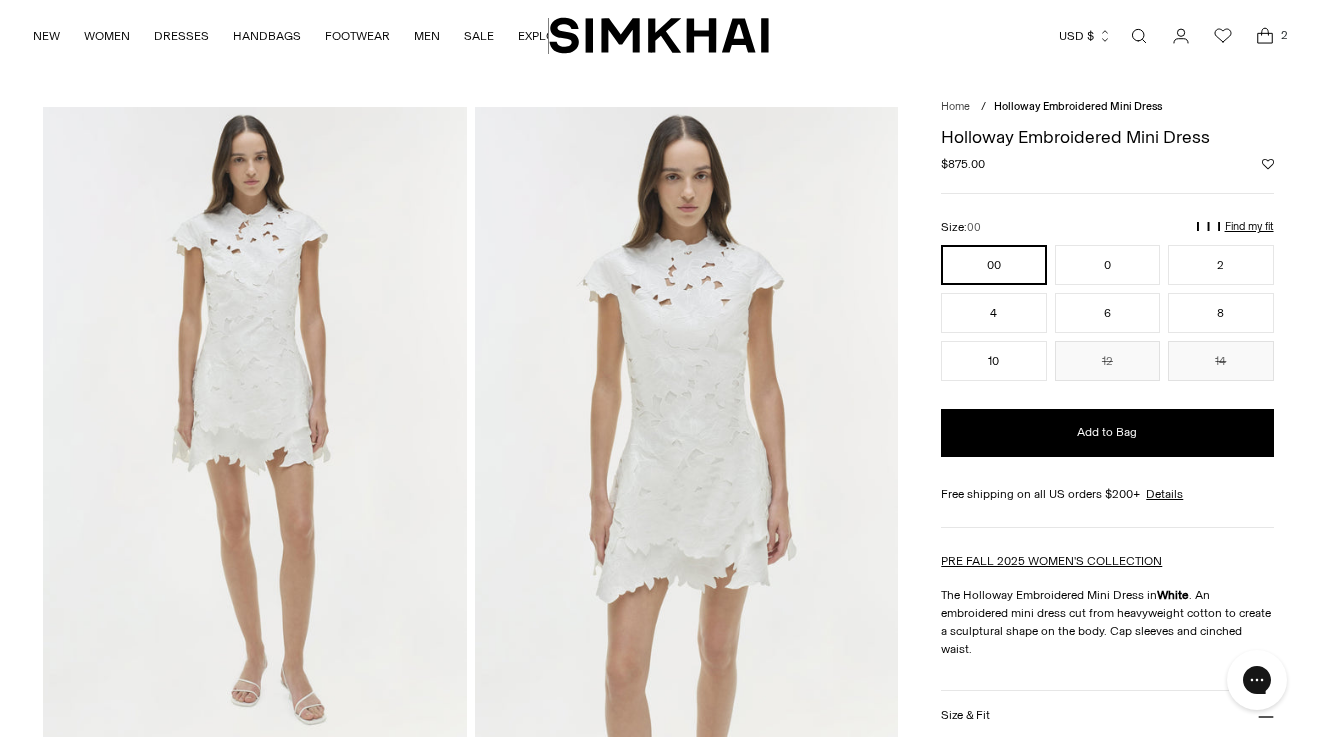 scroll, scrollTop: 0, scrollLeft: 0, axis: both 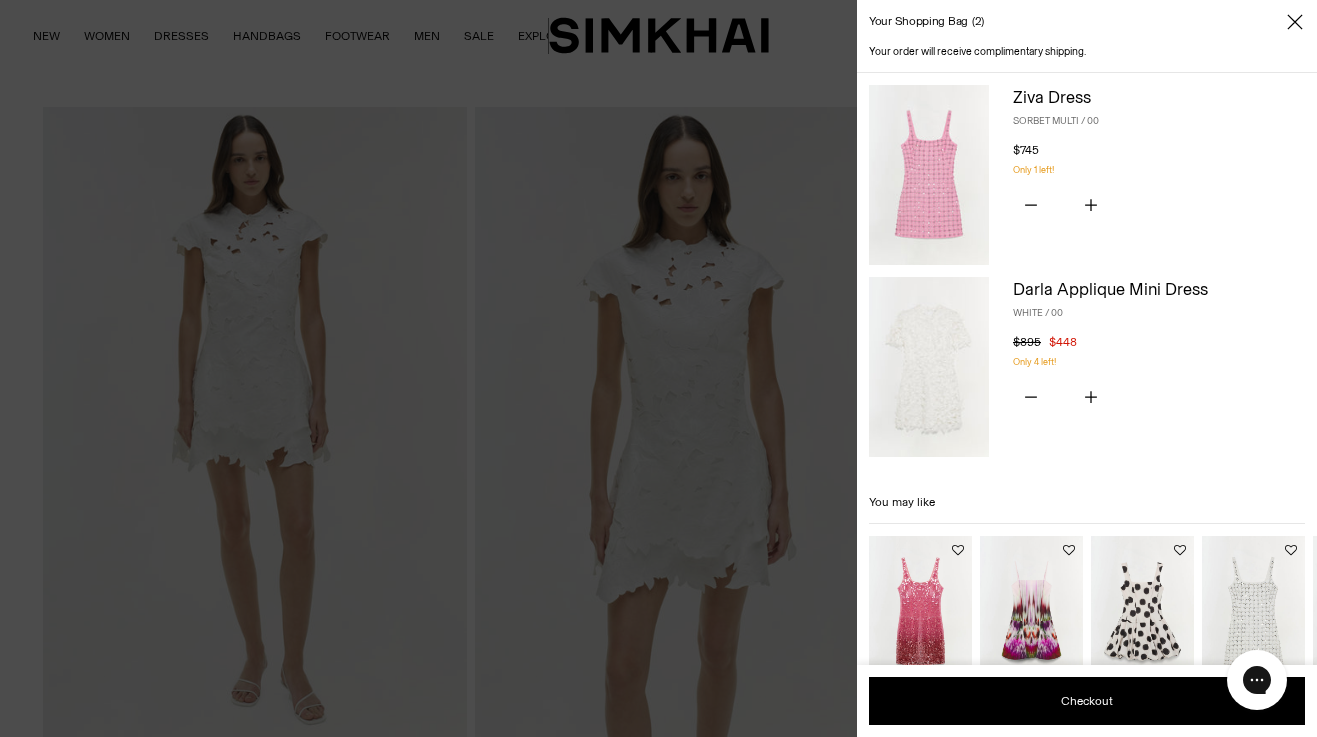 click at bounding box center (929, 175) 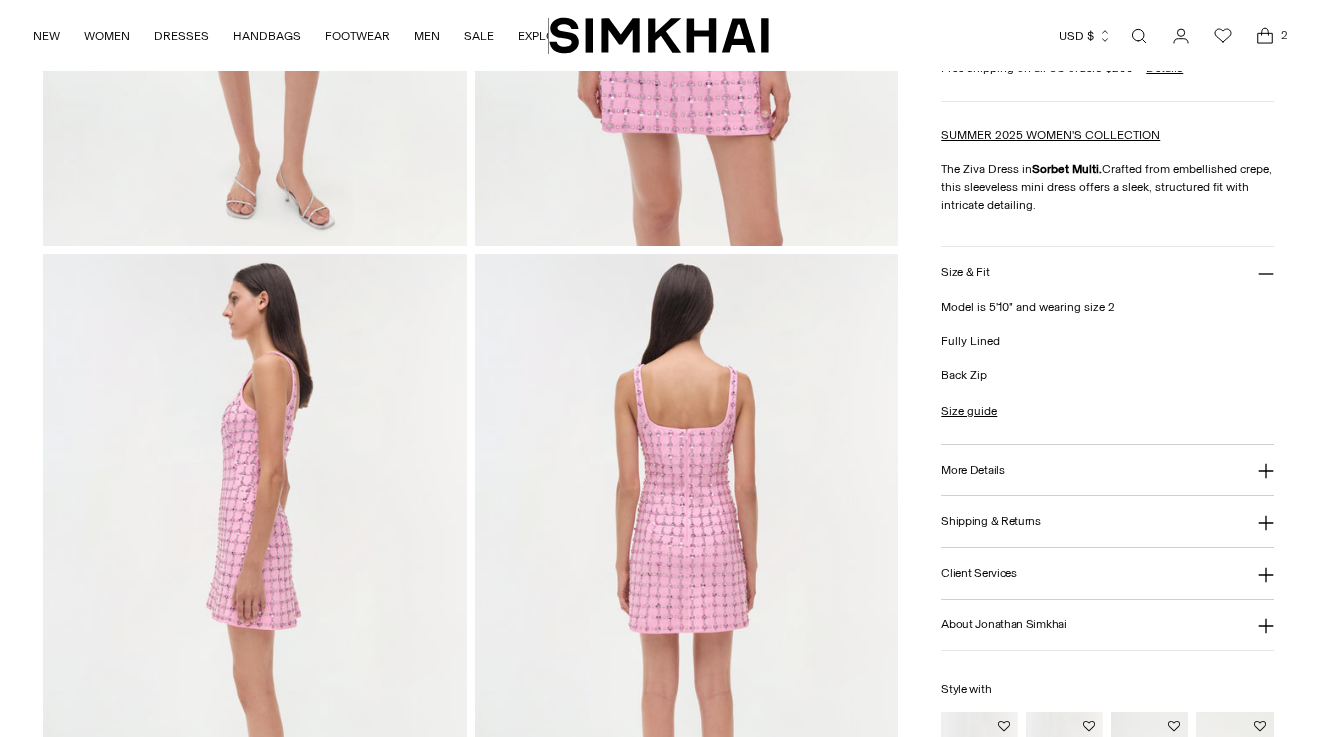 scroll, scrollTop: 766, scrollLeft: 0, axis: vertical 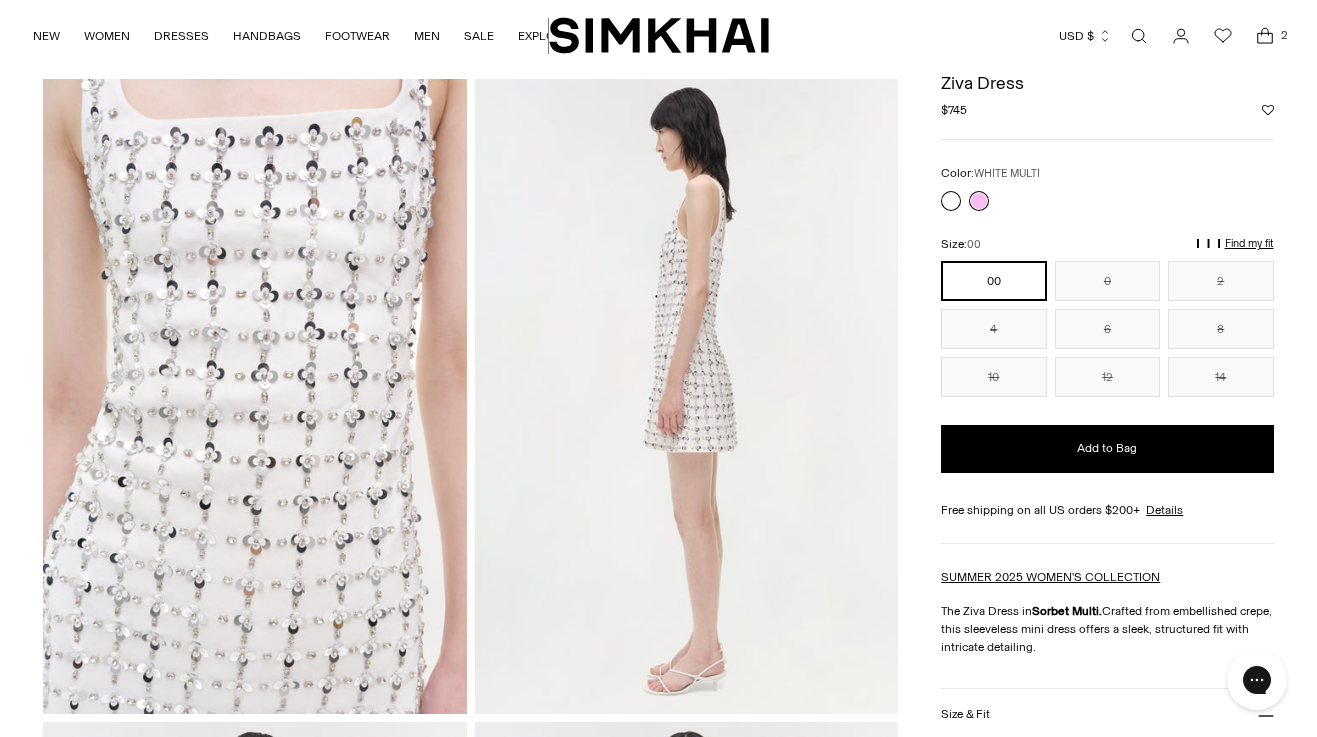 click at bounding box center [951, 201] 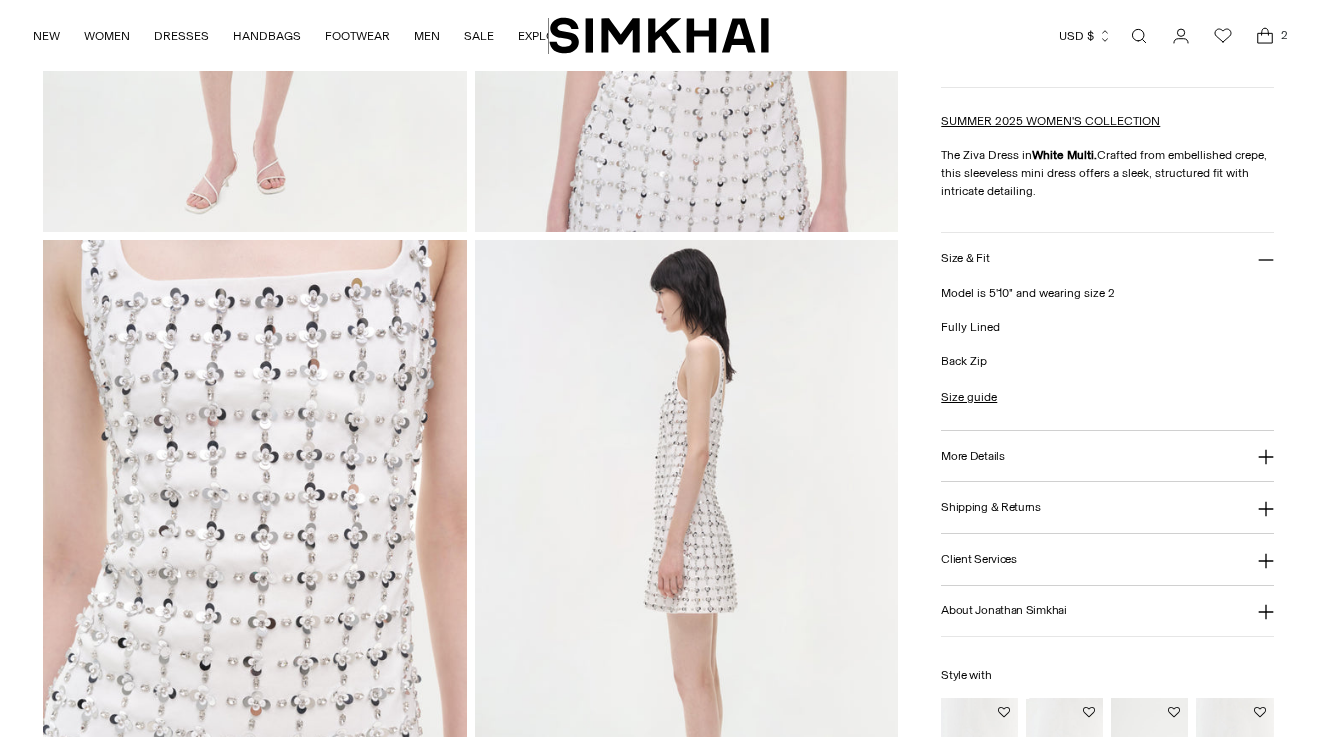 scroll, scrollTop: 129, scrollLeft: 0, axis: vertical 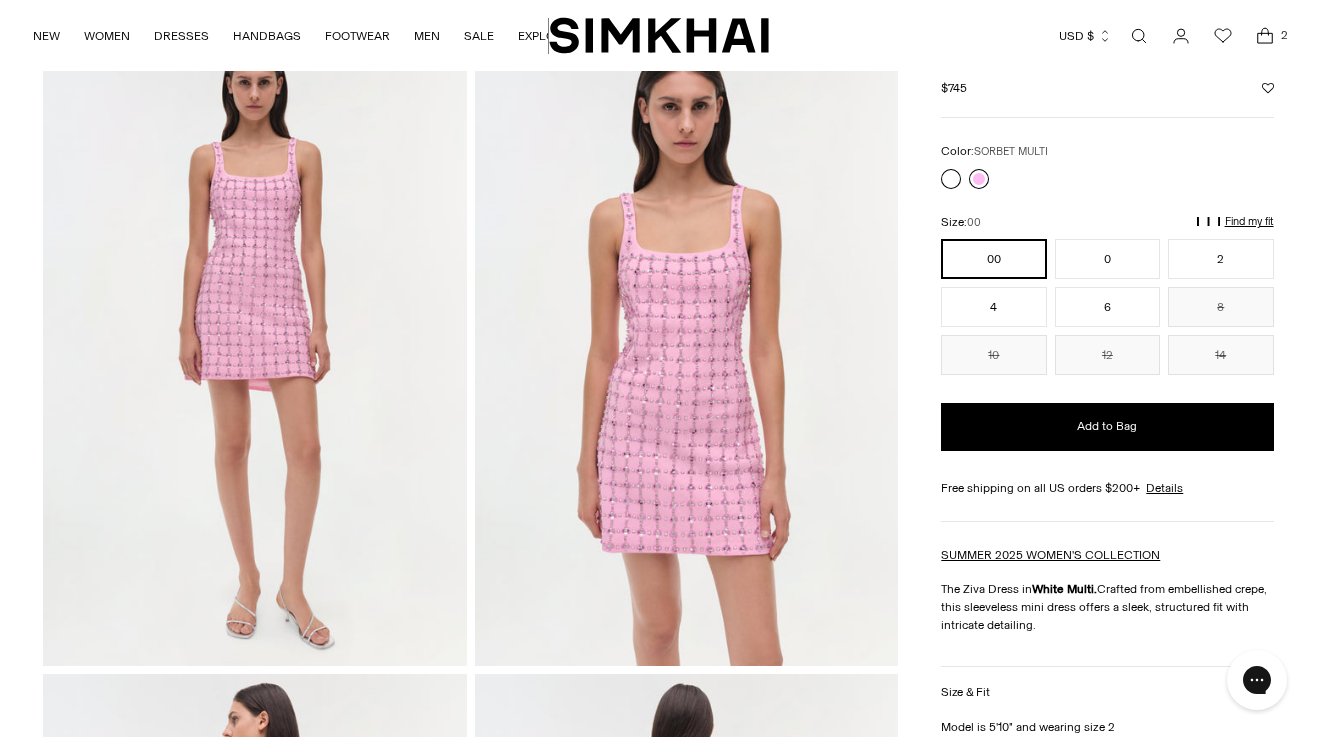 click at bounding box center (979, 179) 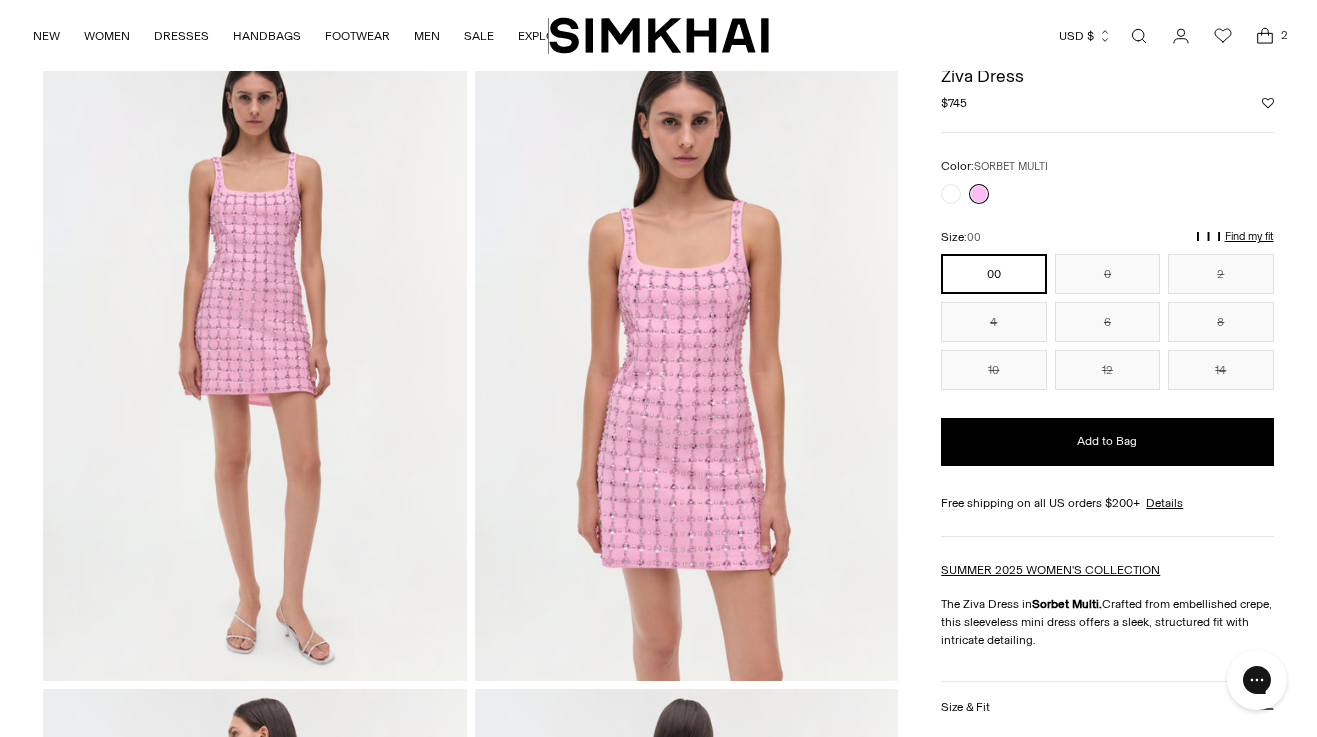 scroll, scrollTop: 0, scrollLeft: 0, axis: both 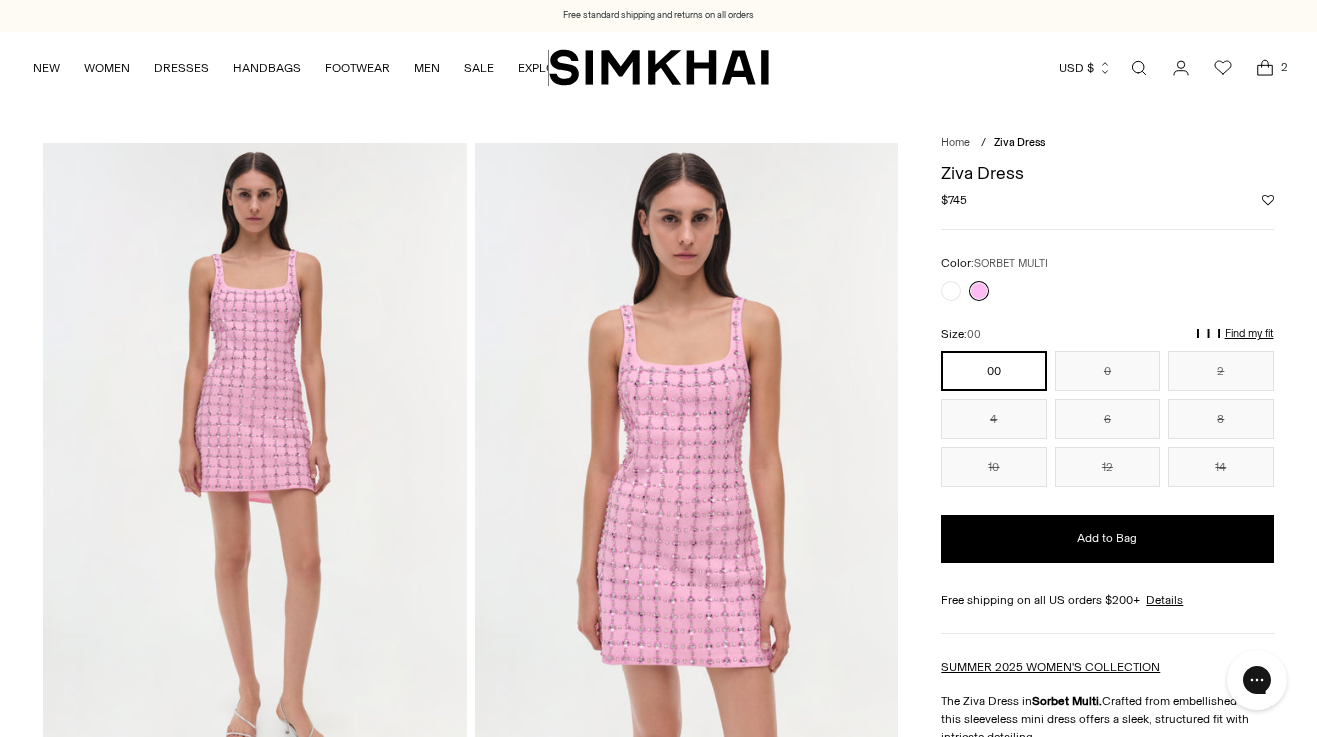 click on "2" at bounding box center [1284, 67] 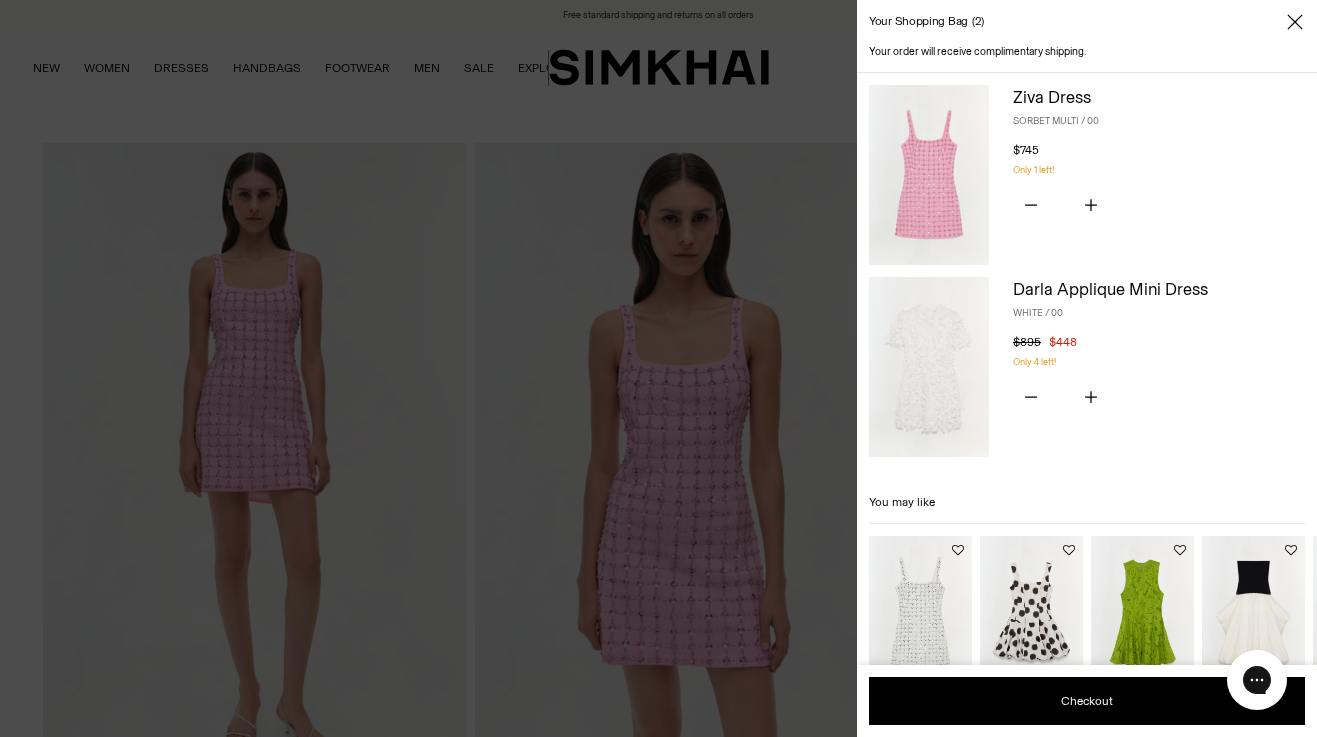 scroll, scrollTop: 49, scrollLeft: 0, axis: vertical 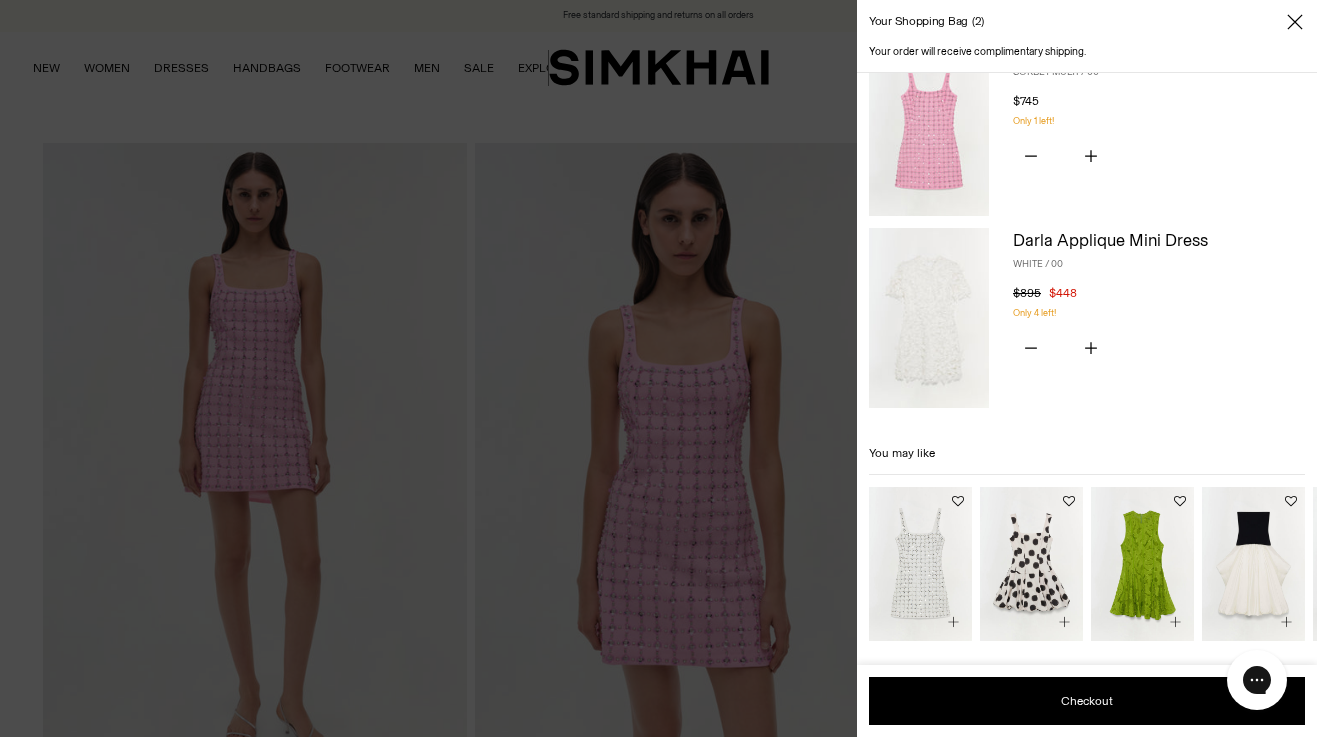 click at bounding box center [929, 318] 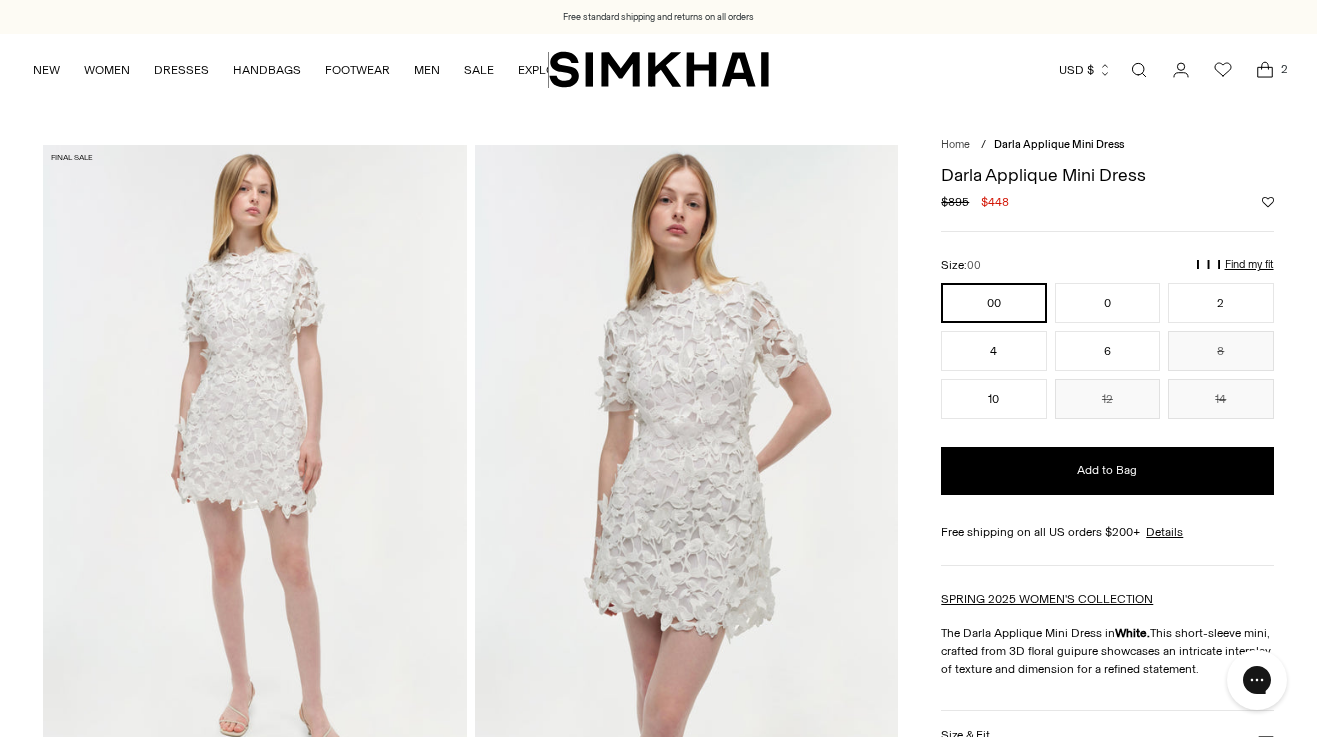 scroll, scrollTop: 0, scrollLeft: 0, axis: both 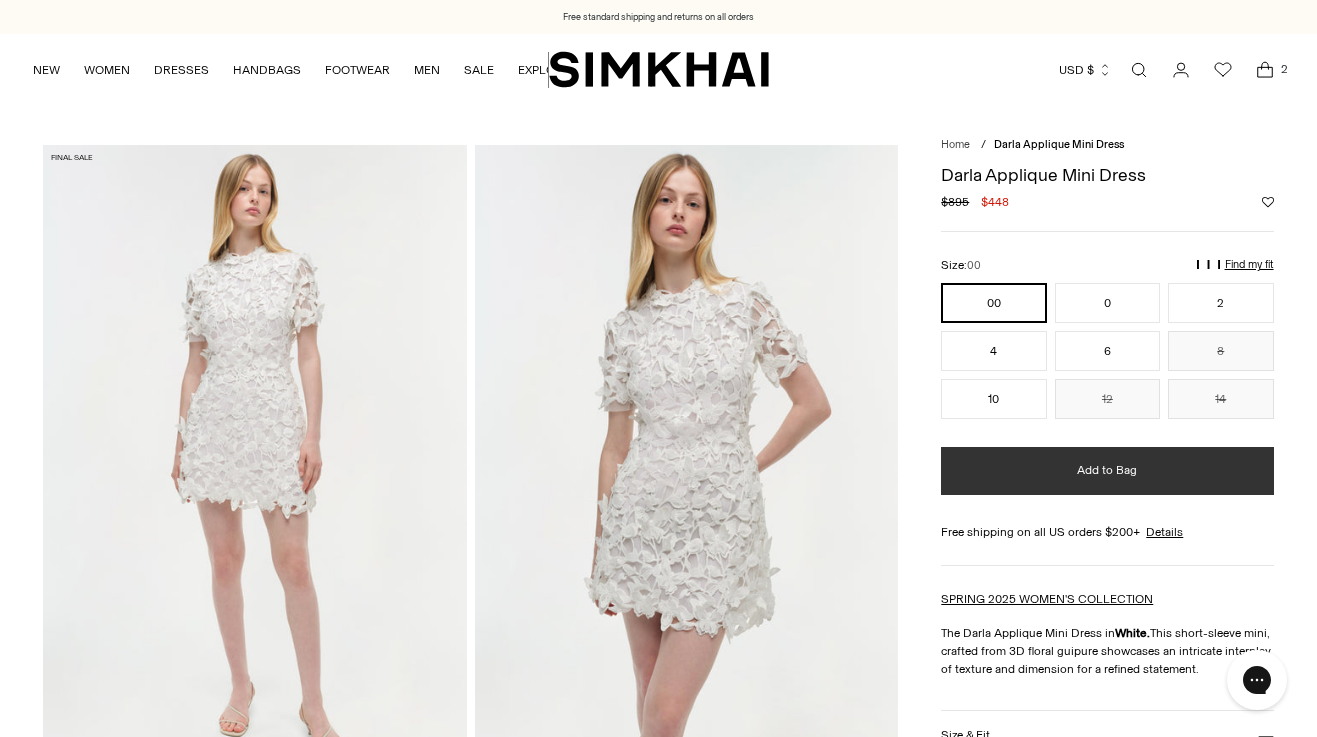 click on "Add to Bag" at bounding box center (1107, 471) 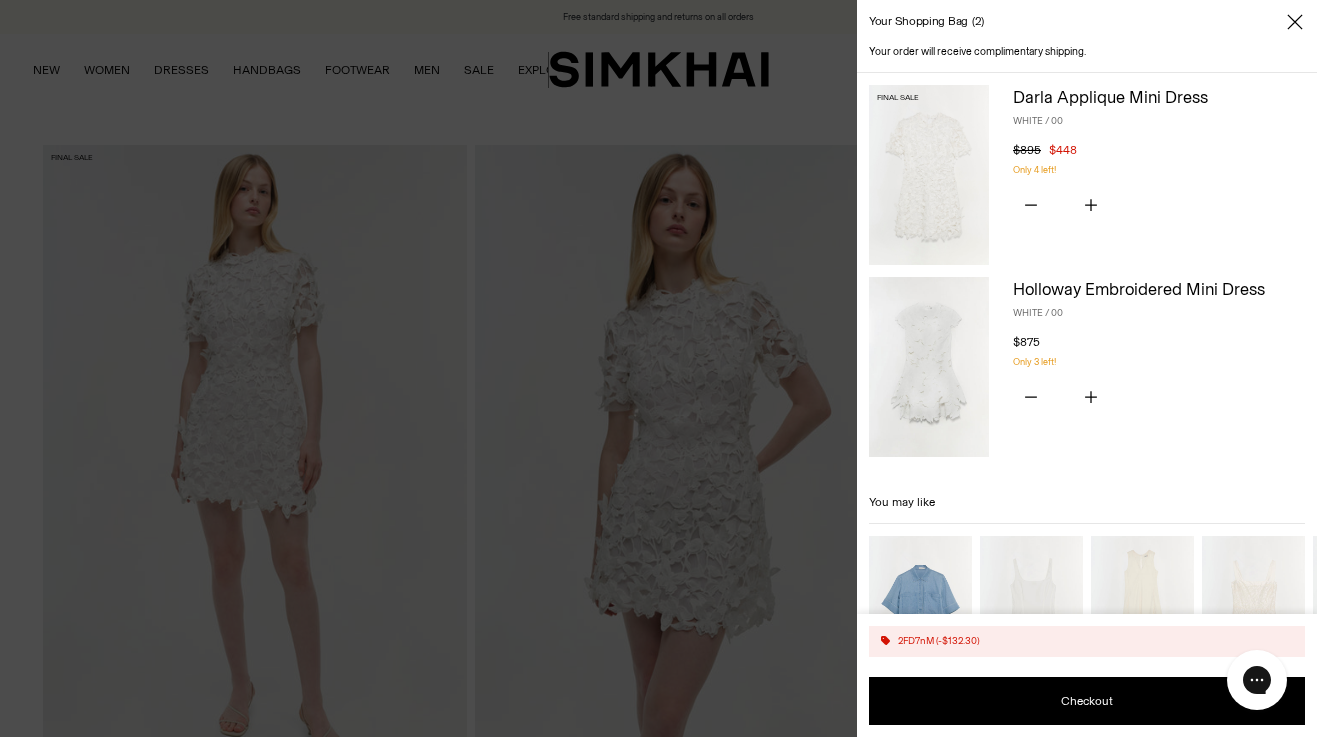 click at bounding box center (929, 367) 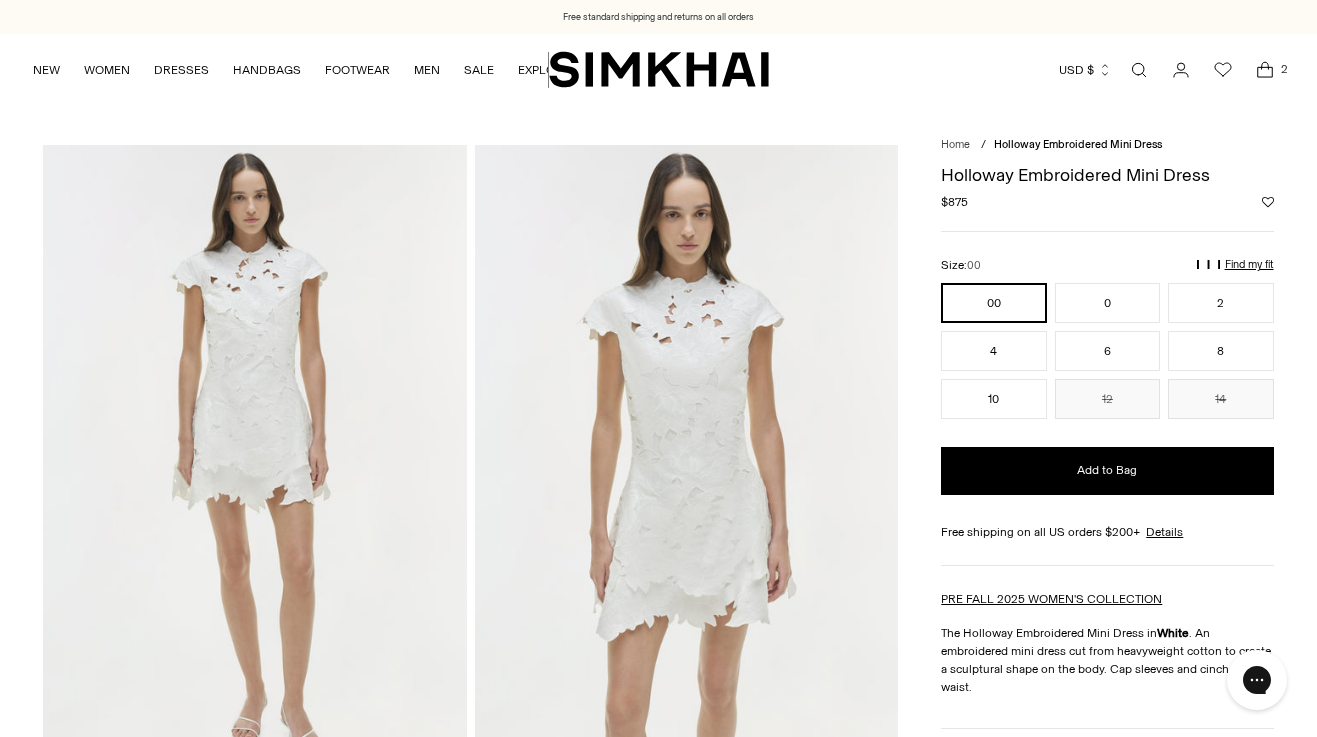 scroll, scrollTop: 0, scrollLeft: 0, axis: both 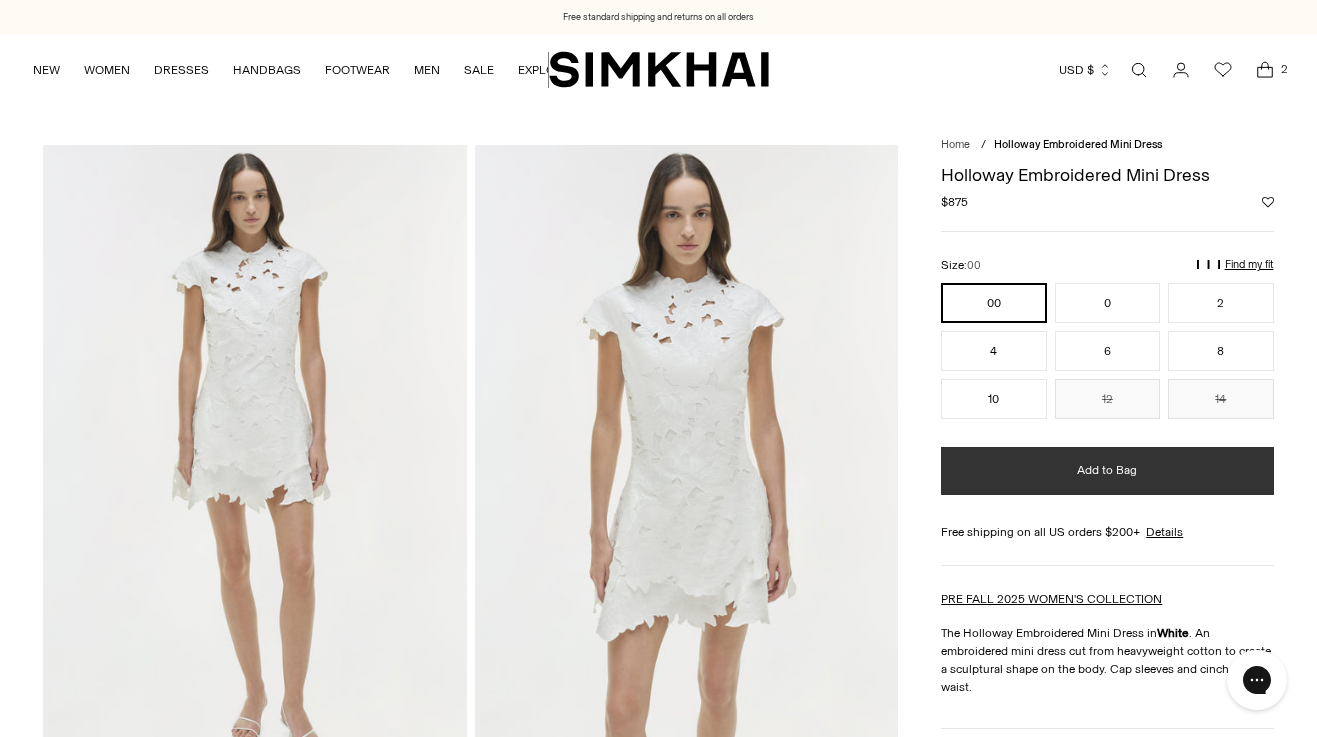 click on "Add to Bag" at bounding box center [1107, 471] 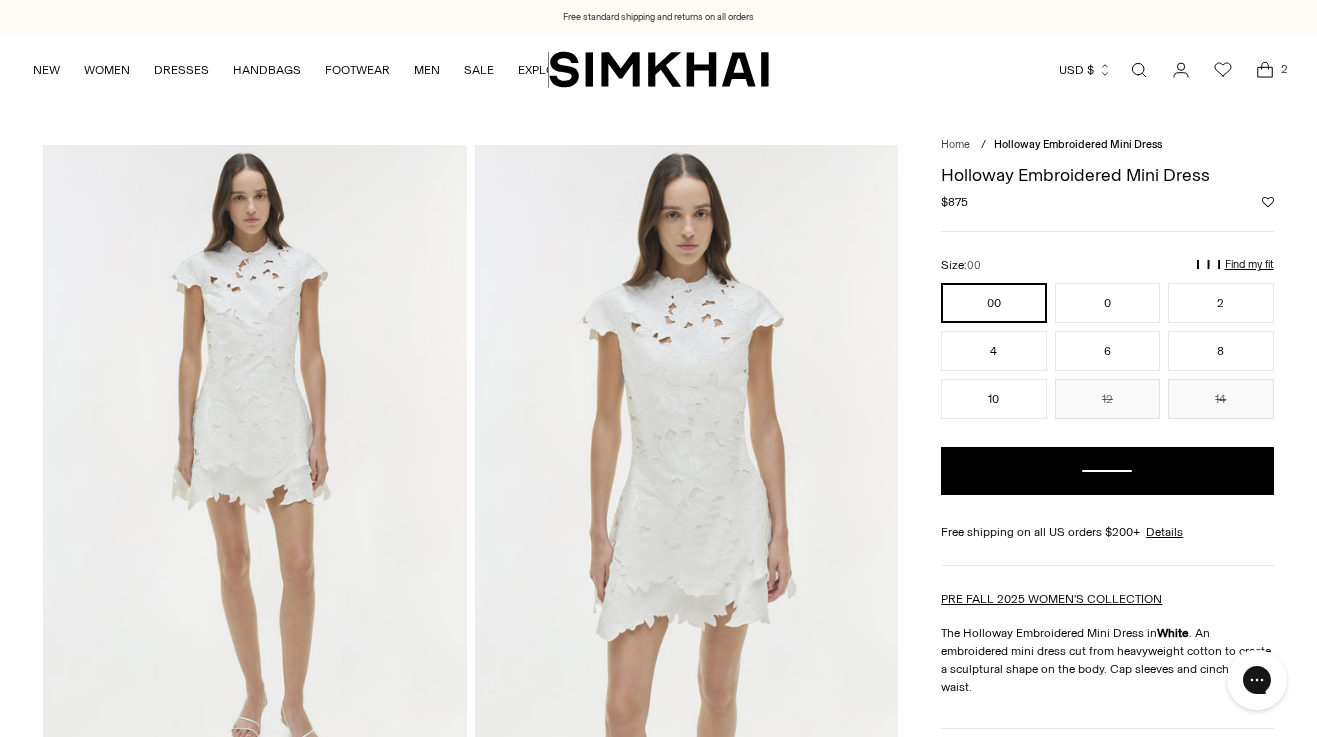 click 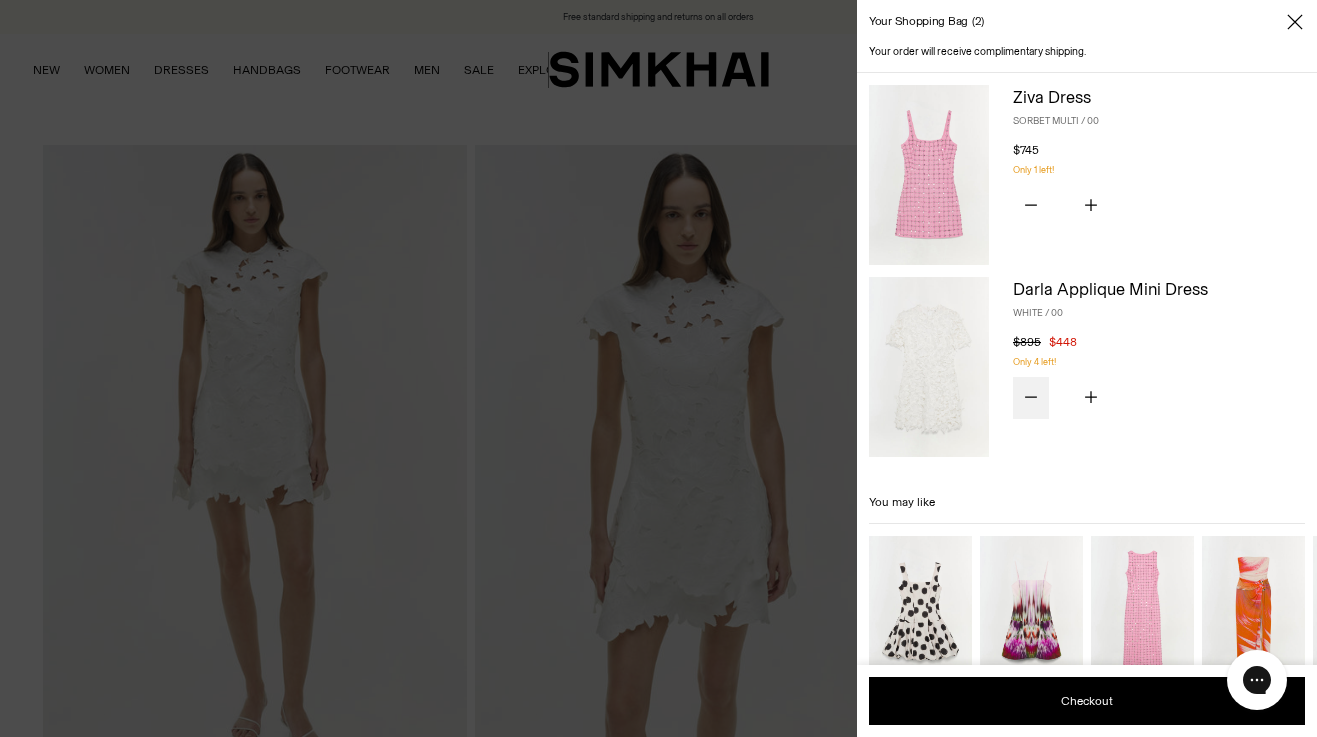 click at bounding box center (1031, 398) 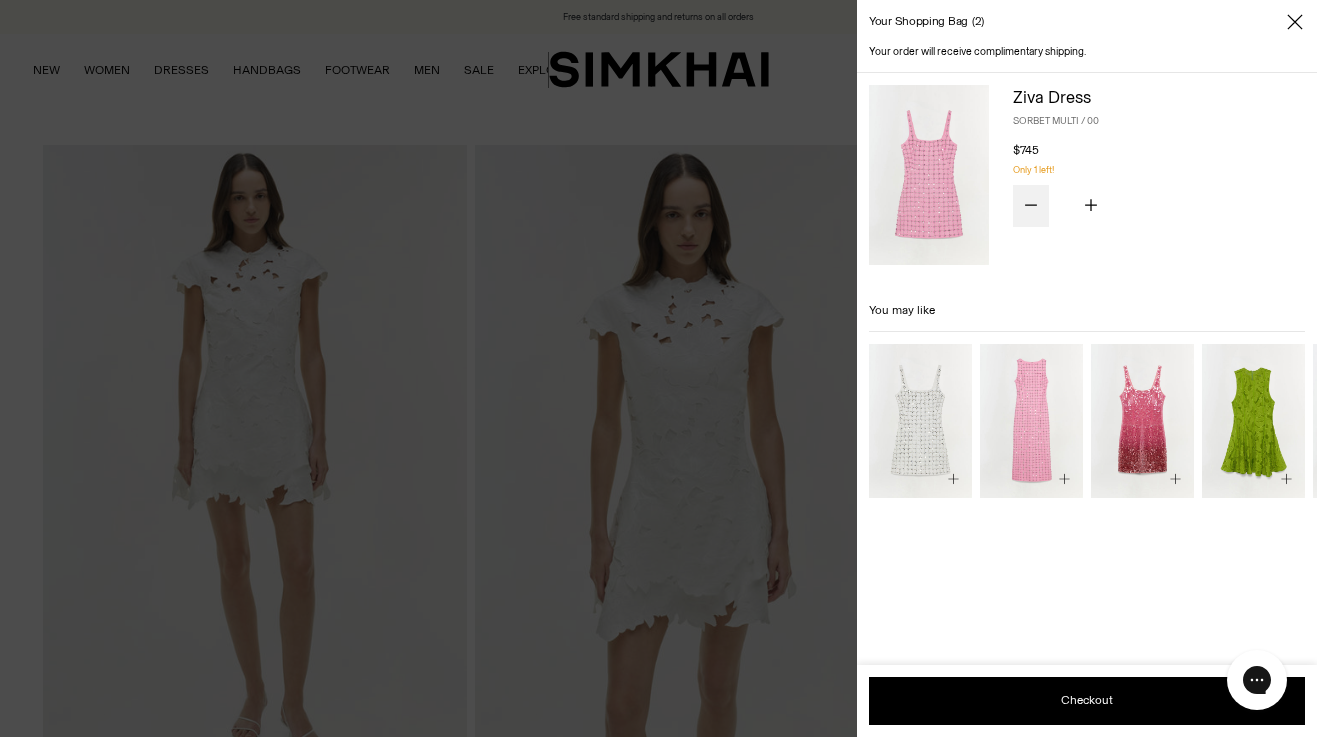 click 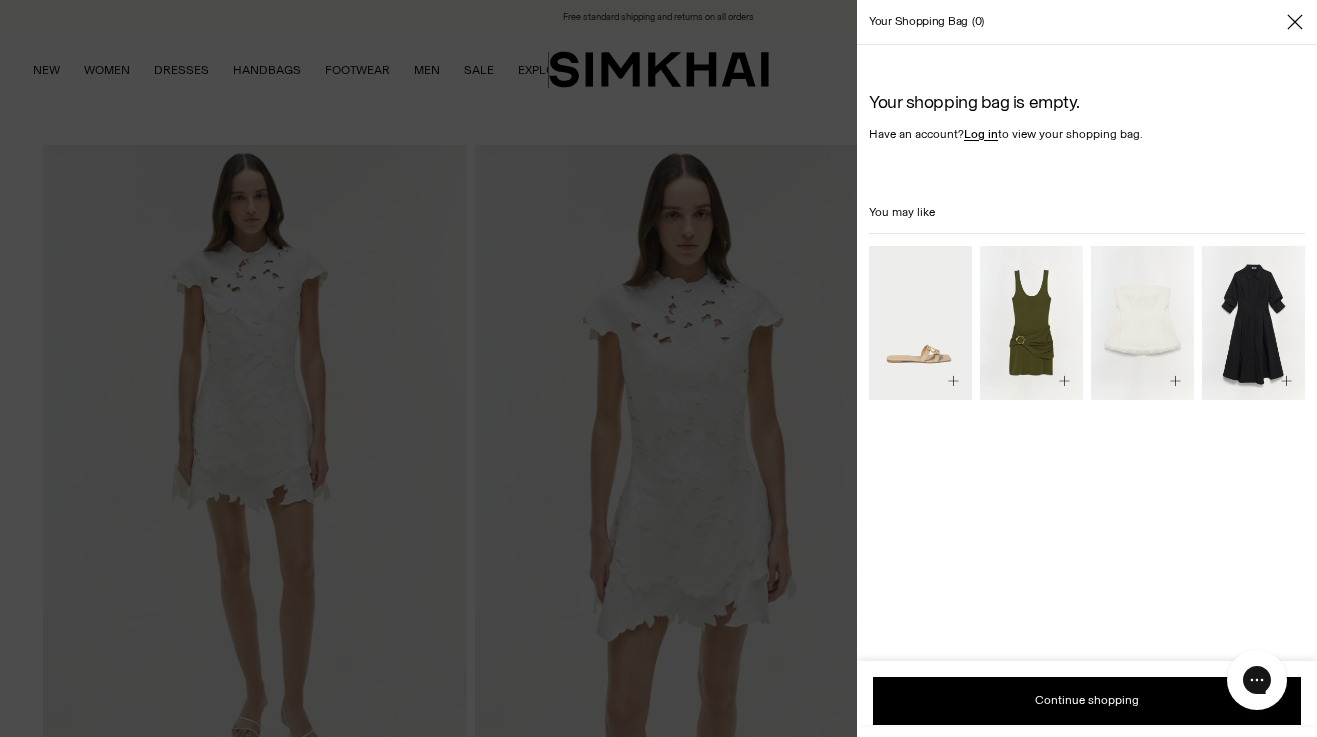 click at bounding box center [658, 368] 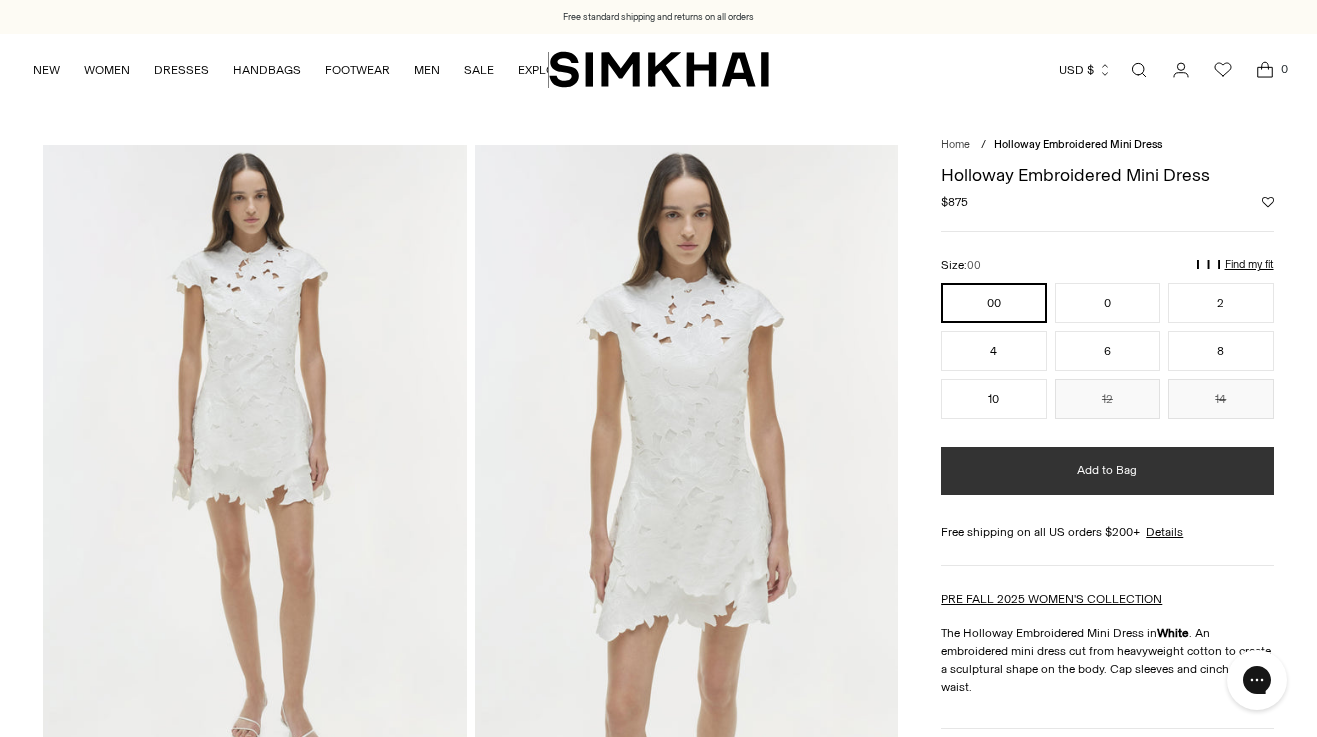 click on "Add to Bag" at bounding box center [1107, 471] 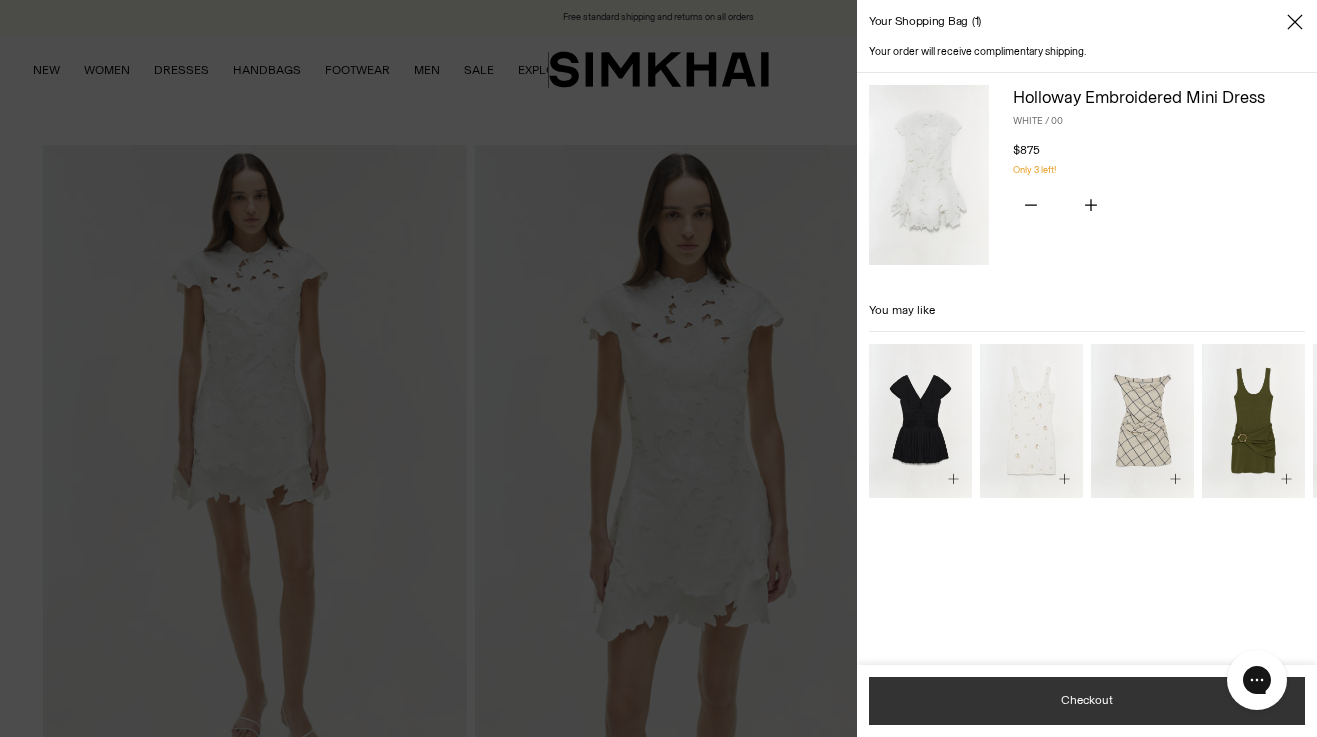 click on "Checkout" at bounding box center [1087, 701] 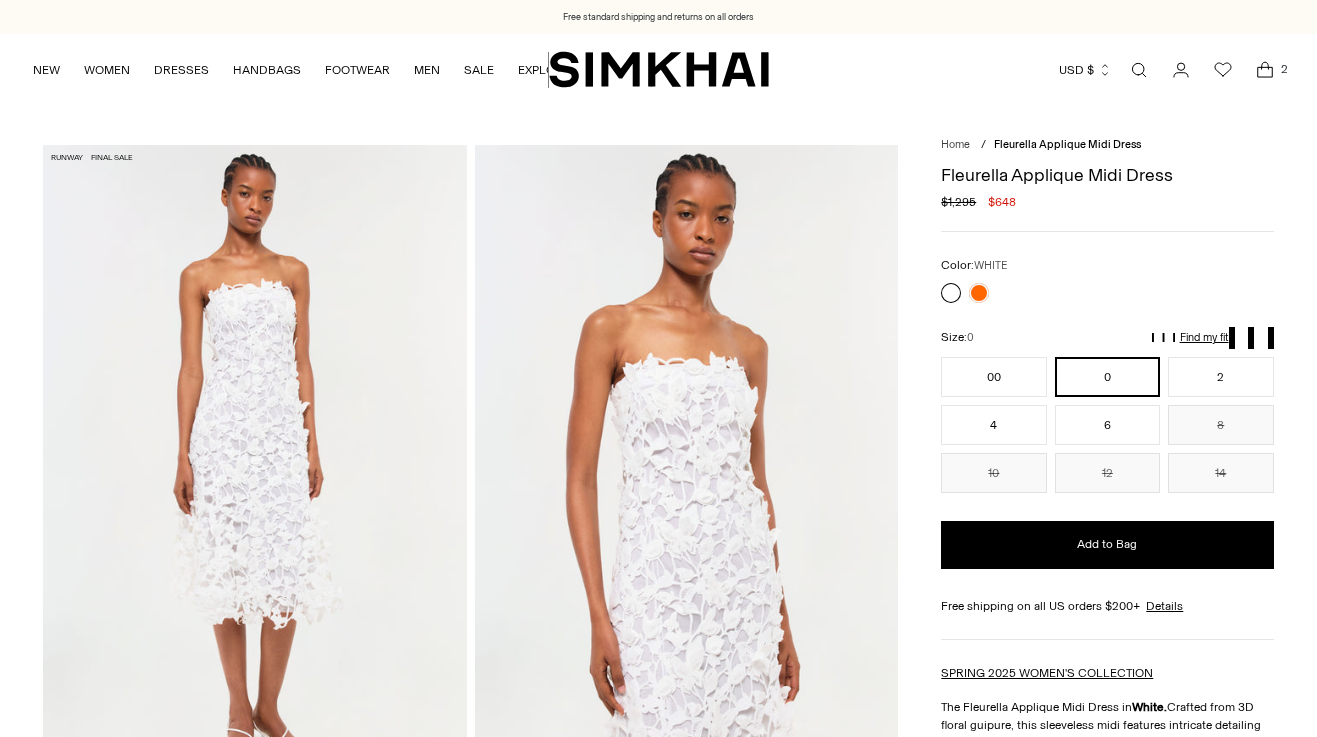 click on "00" at bounding box center [993, 377] 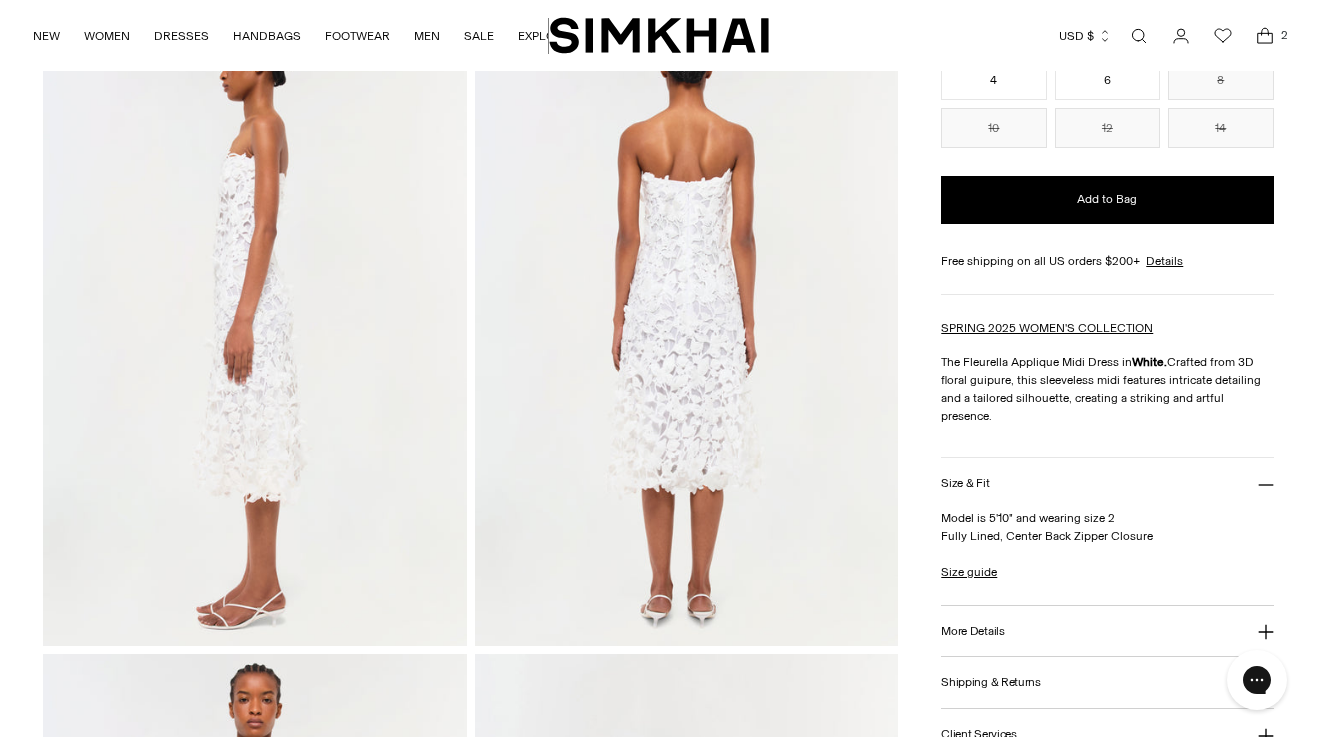 scroll, scrollTop: 0, scrollLeft: 0, axis: both 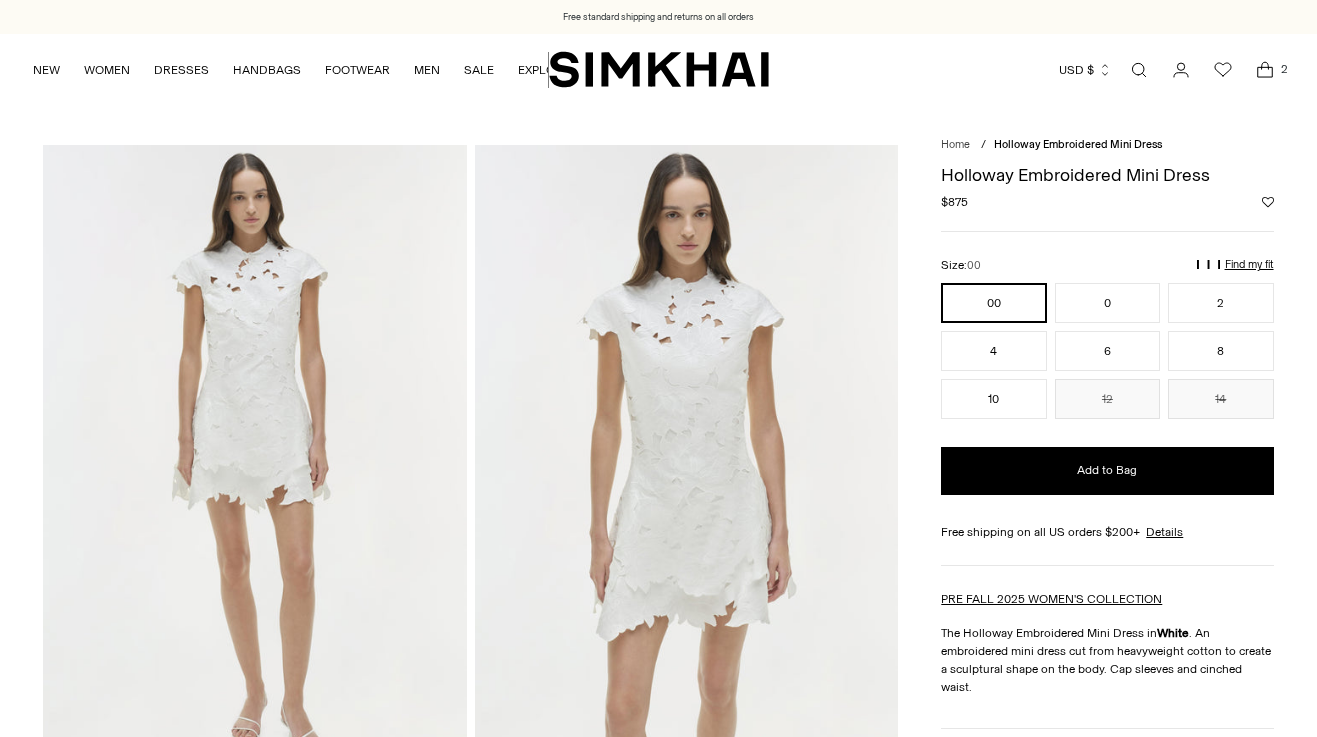 click 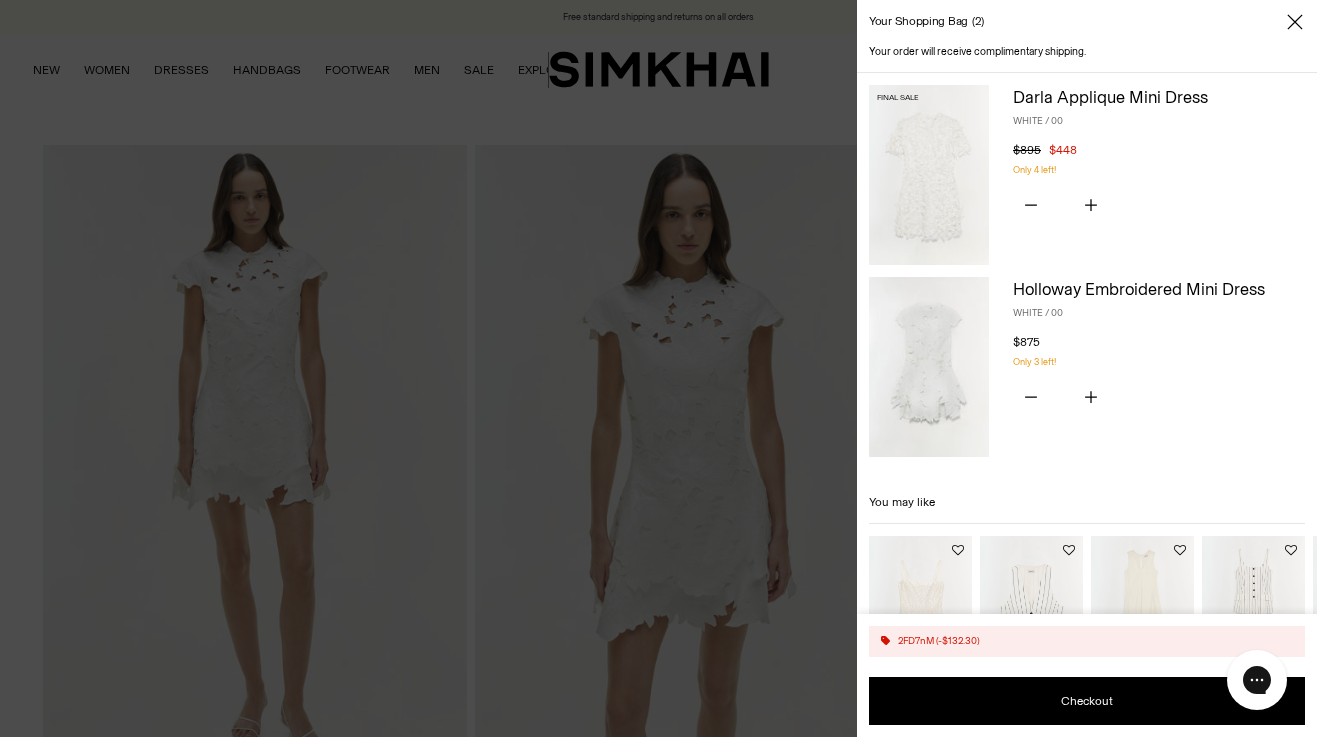 scroll, scrollTop: 0, scrollLeft: 0, axis: both 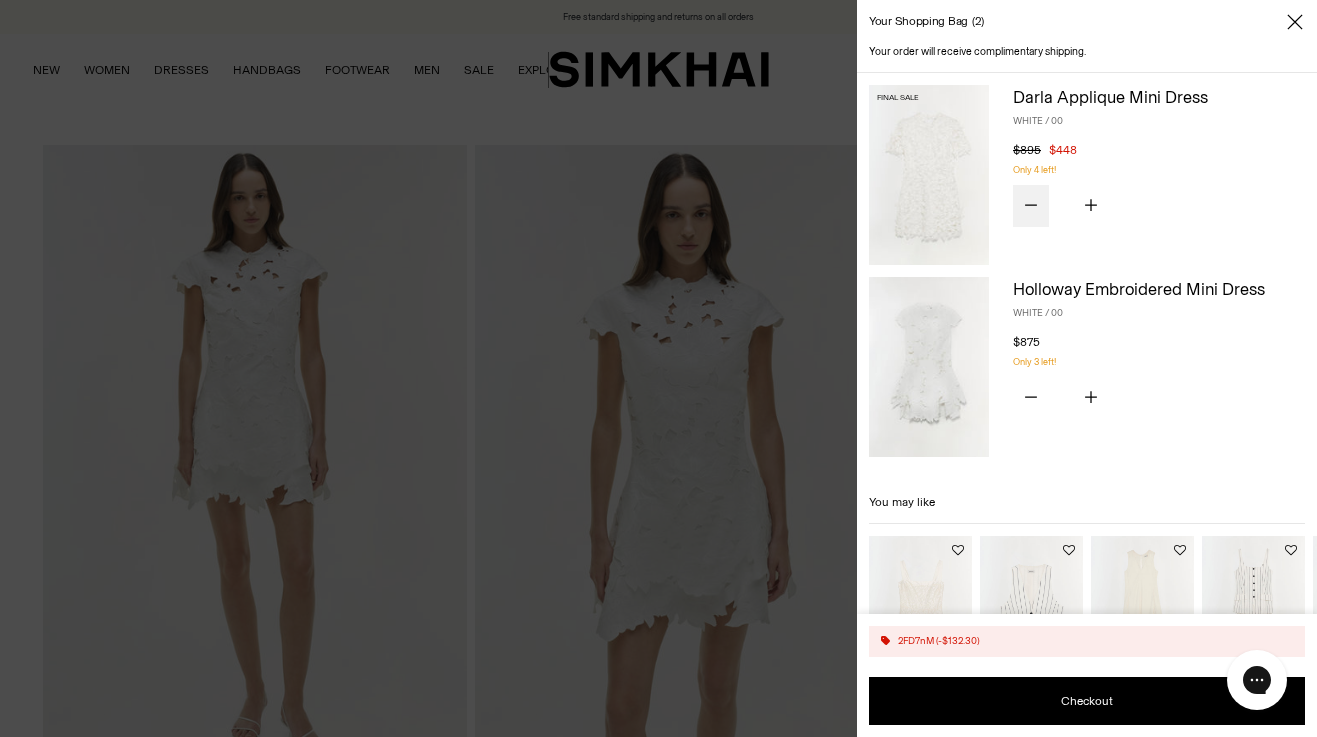 click 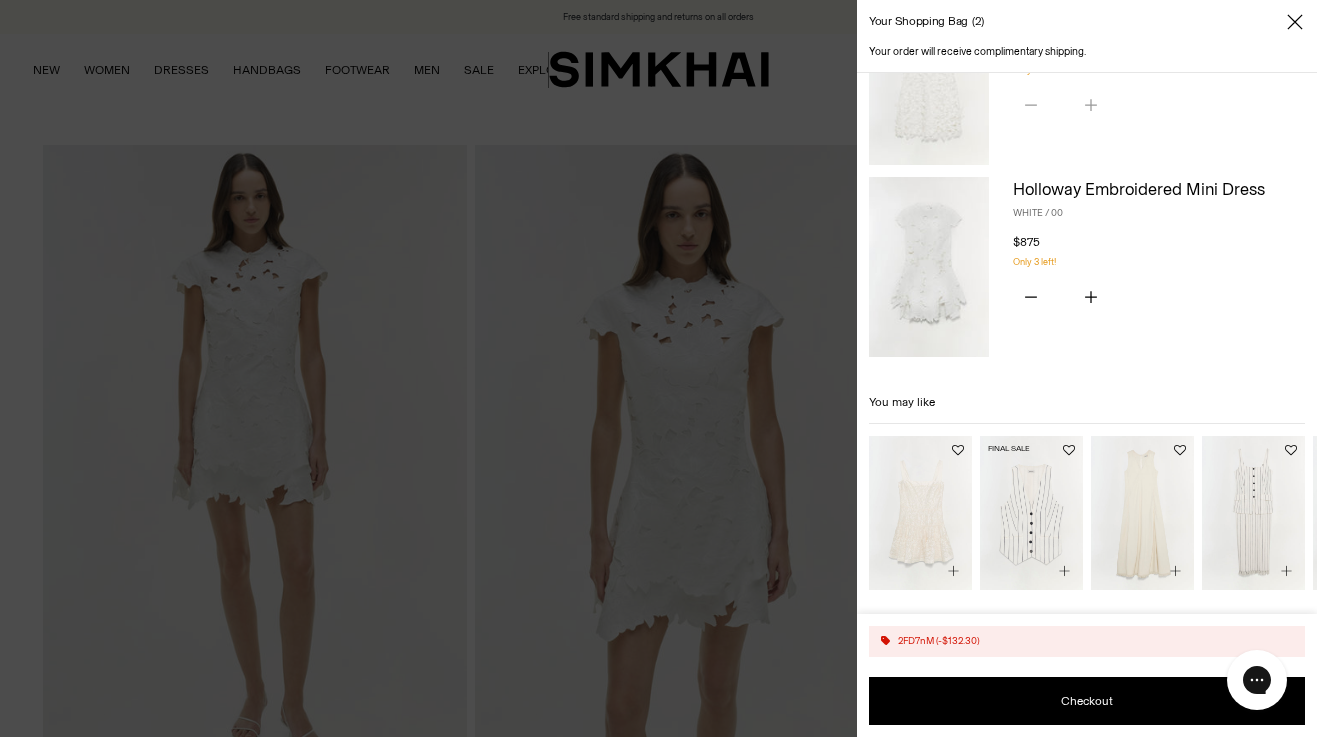 scroll, scrollTop: 0, scrollLeft: 0, axis: both 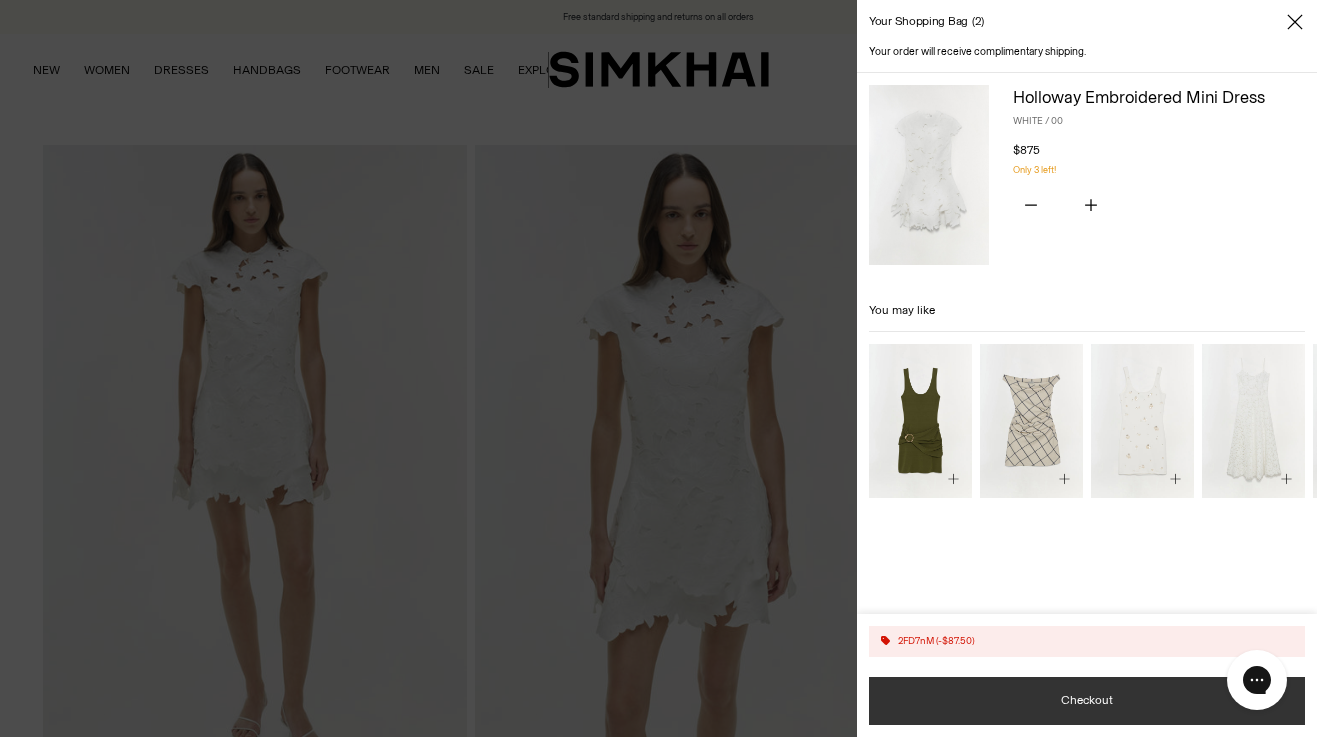 click on "Checkout" at bounding box center (1087, 701) 